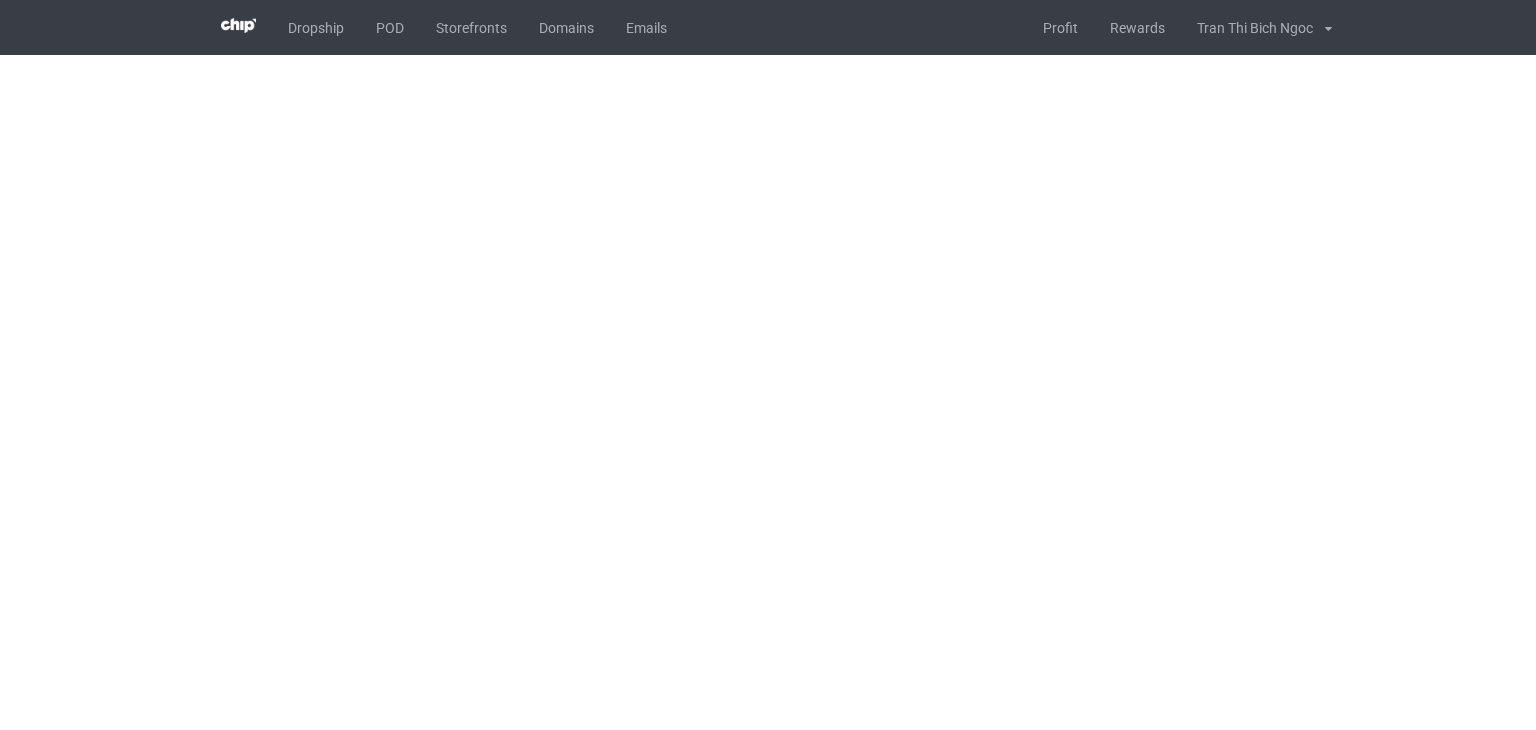 scroll, scrollTop: 0, scrollLeft: 0, axis: both 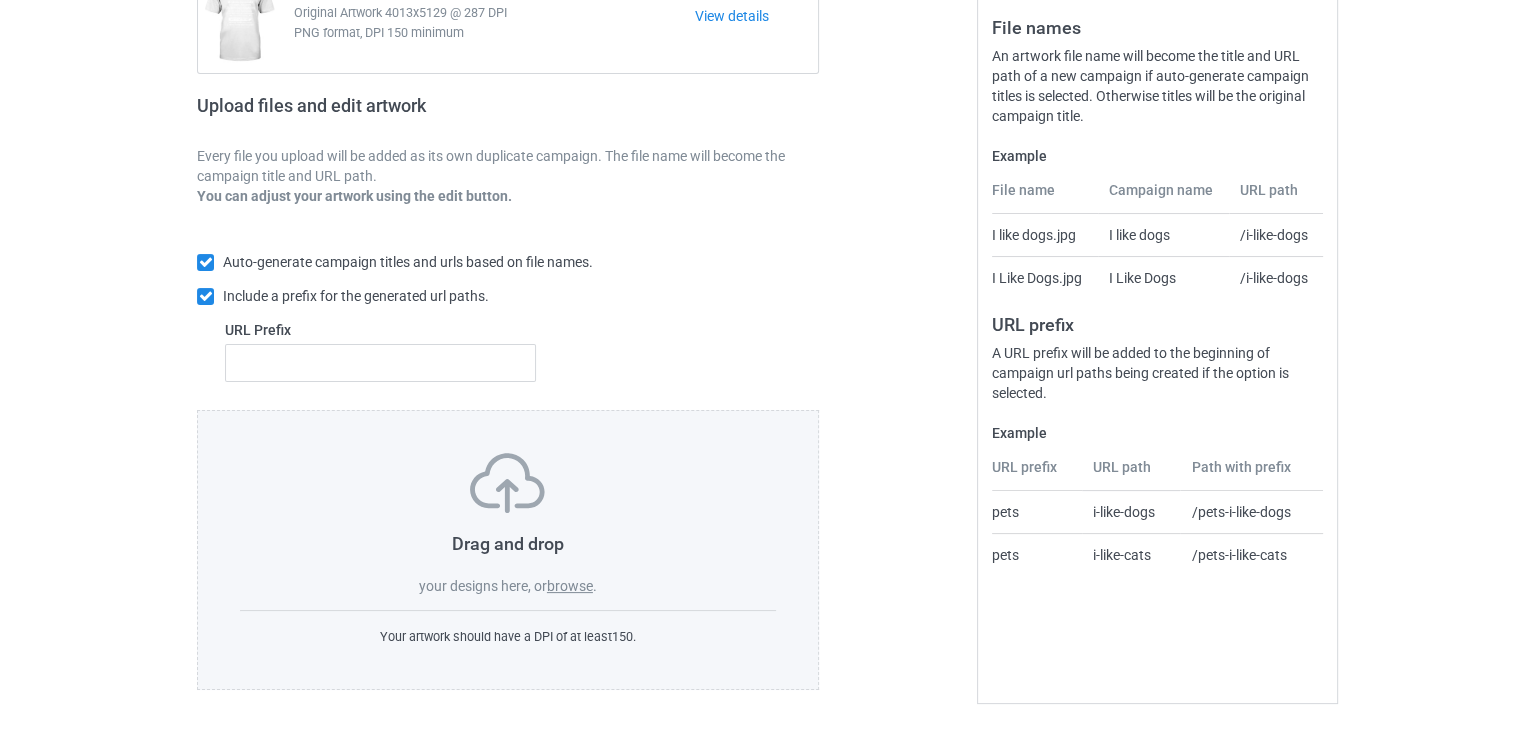 click on "." at bounding box center [595, 586] 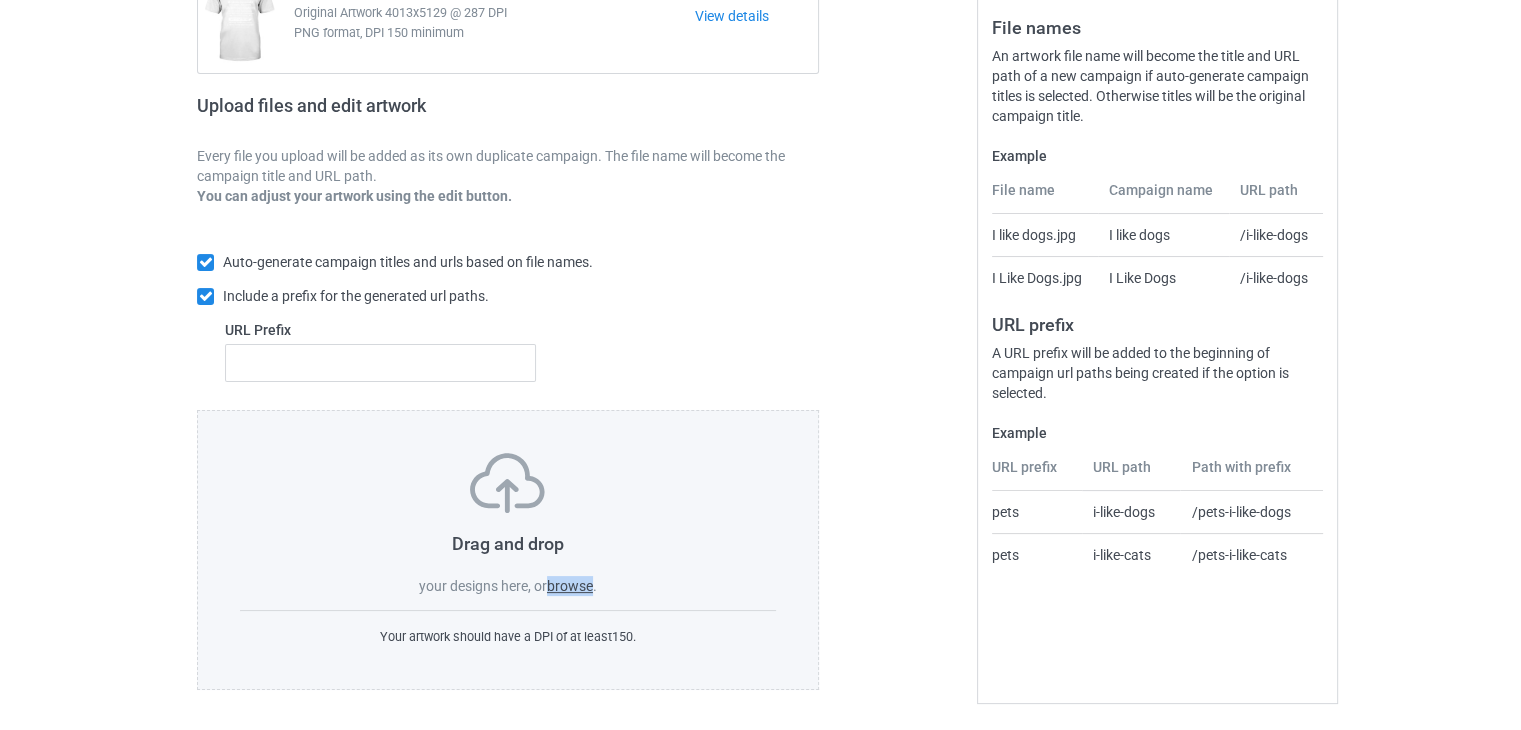click on "Drag and drop your designs here, or  browse ." at bounding box center (508, 524) 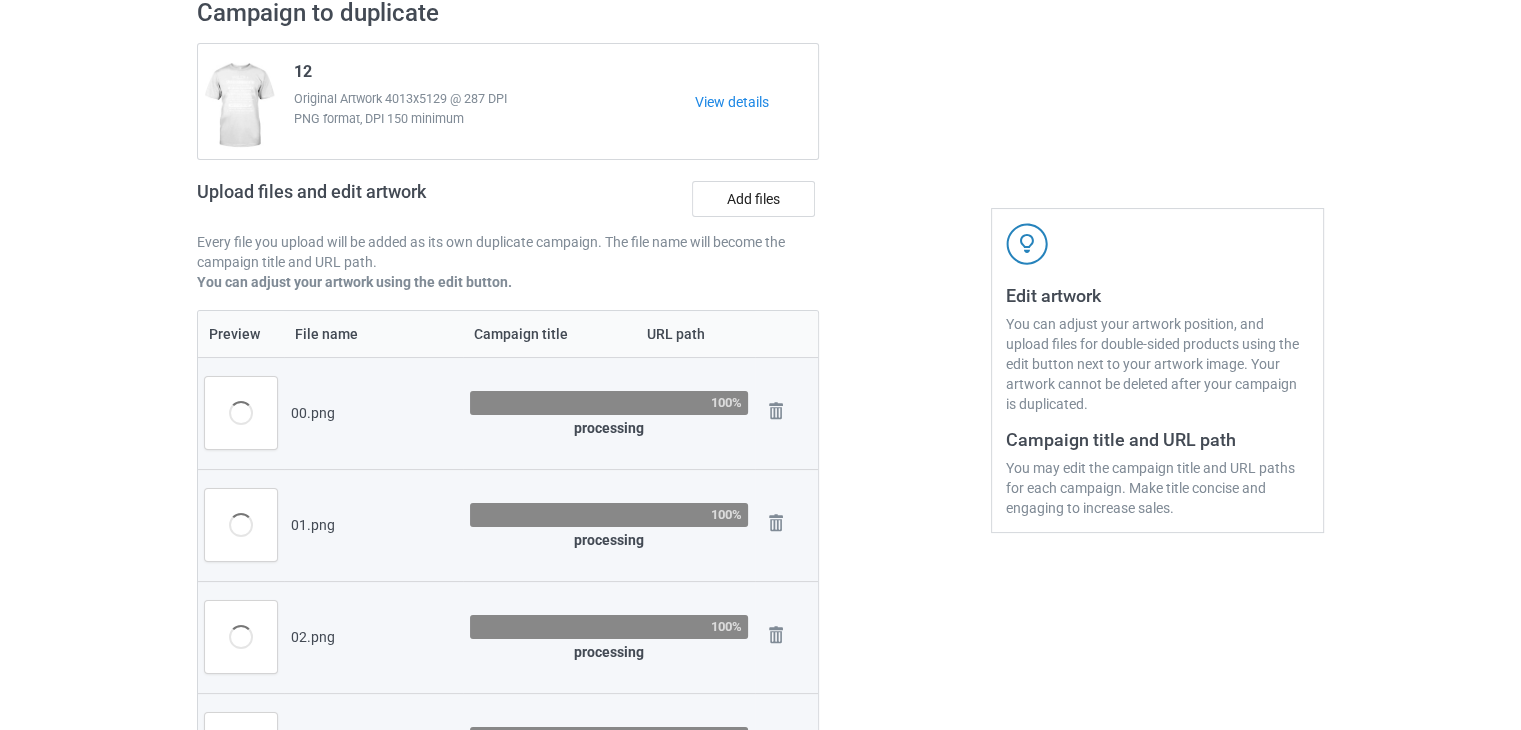 scroll, scrollTop: 142, scrollLeft: 0, axis: vertical 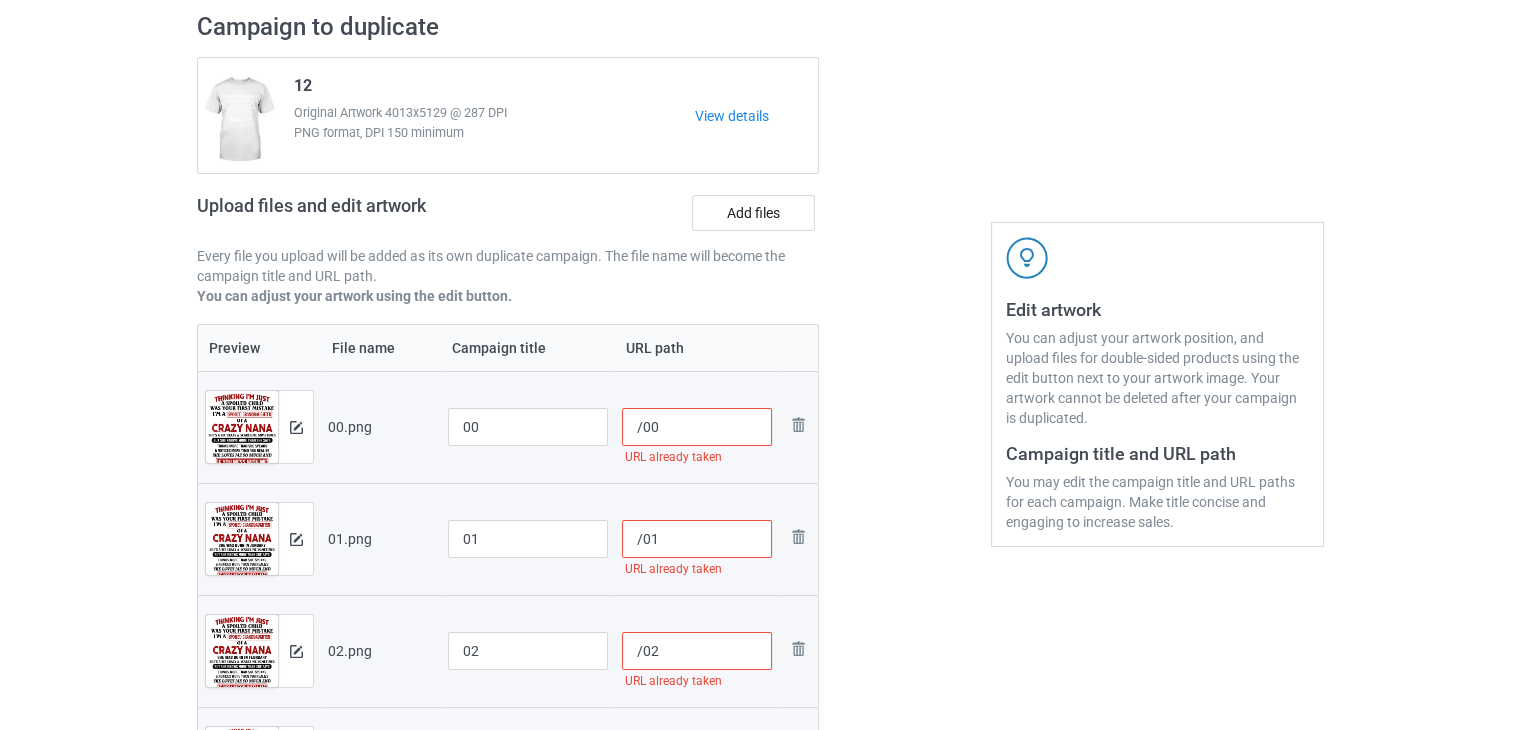 click on "/00" at bounding box center [697, 427] 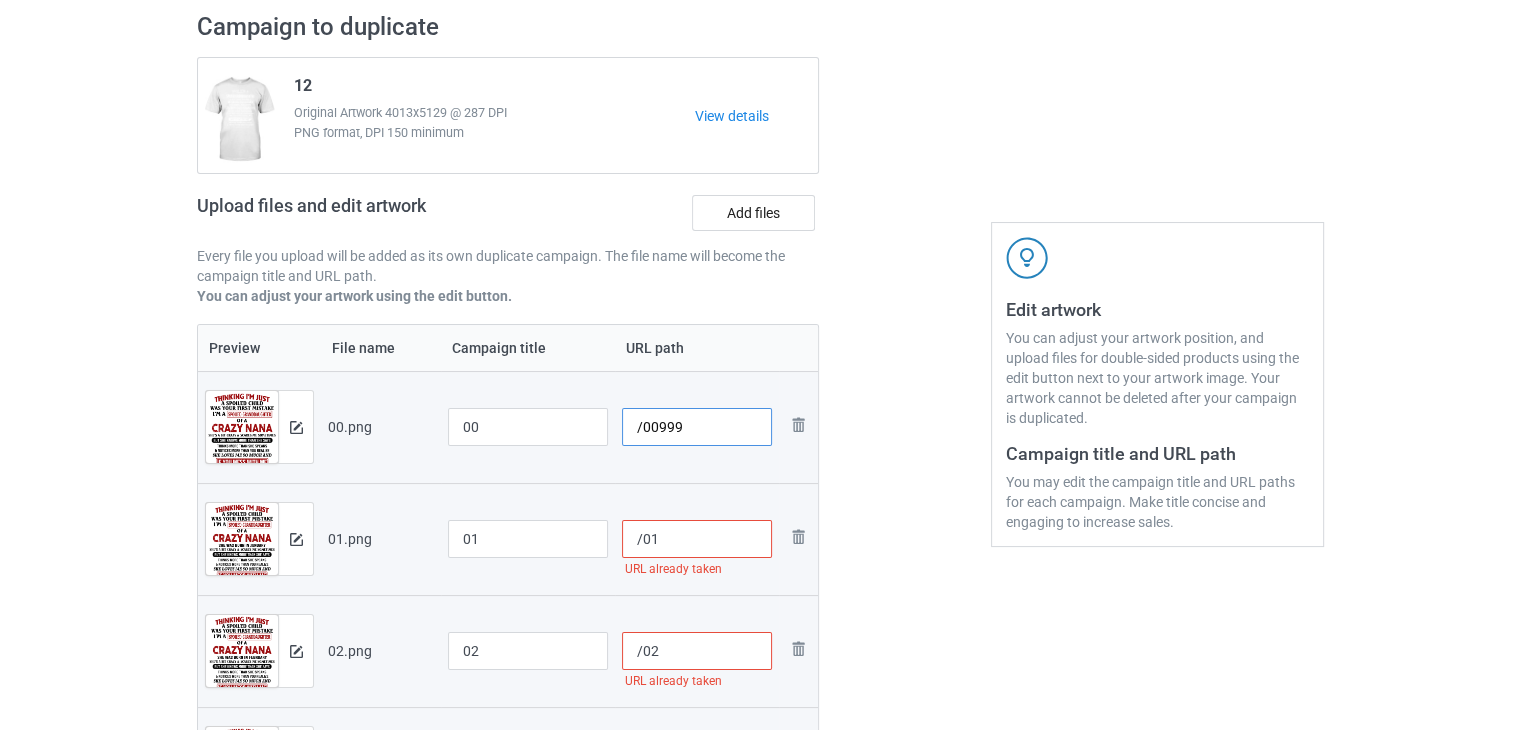 click on "/00999" at bounding box center (697, 427) 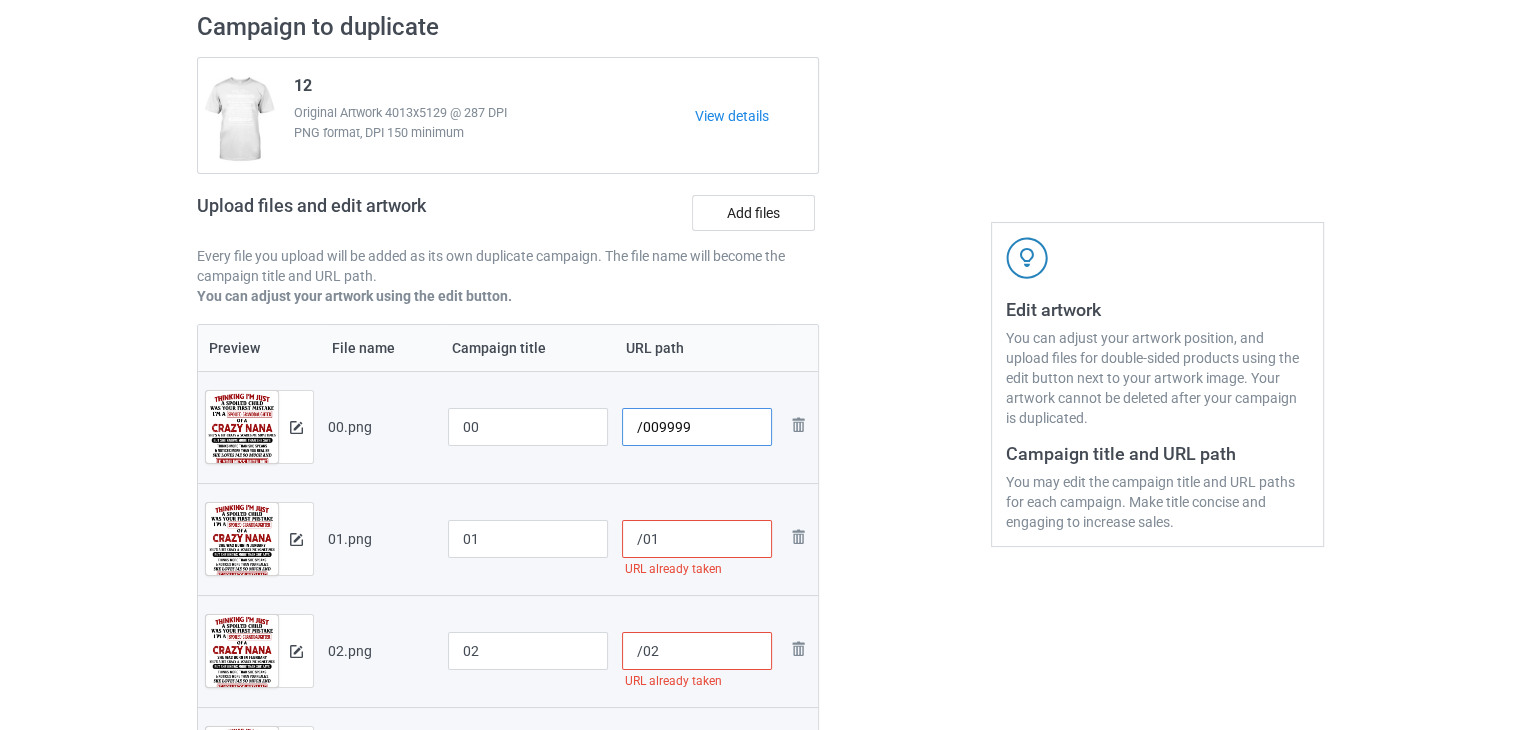 drag, startPoint x: 660, startPoint y: 427, endPoint x: 696, endPoint y: 429, distance: 36.05551 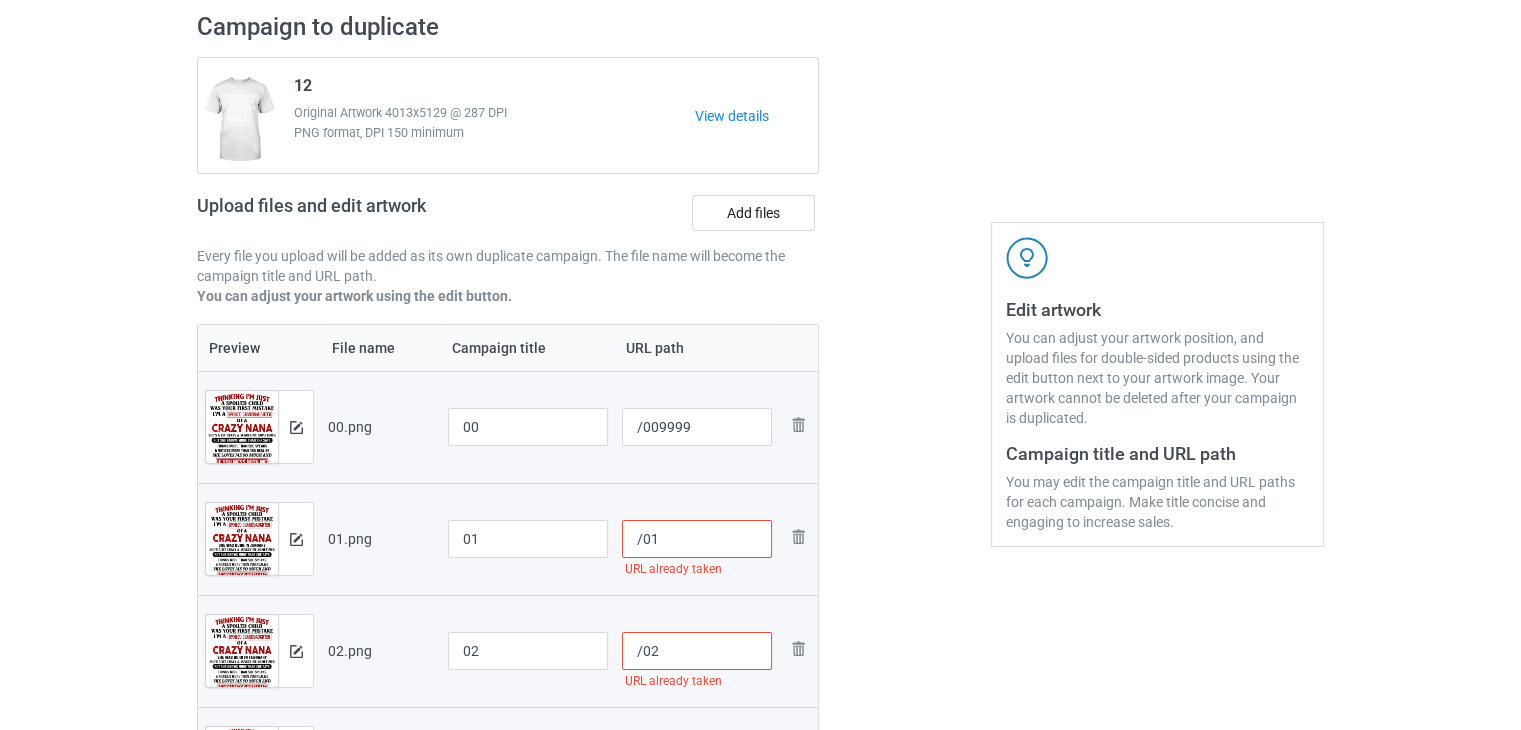 click on "/01" at bounding box center [697, 539] 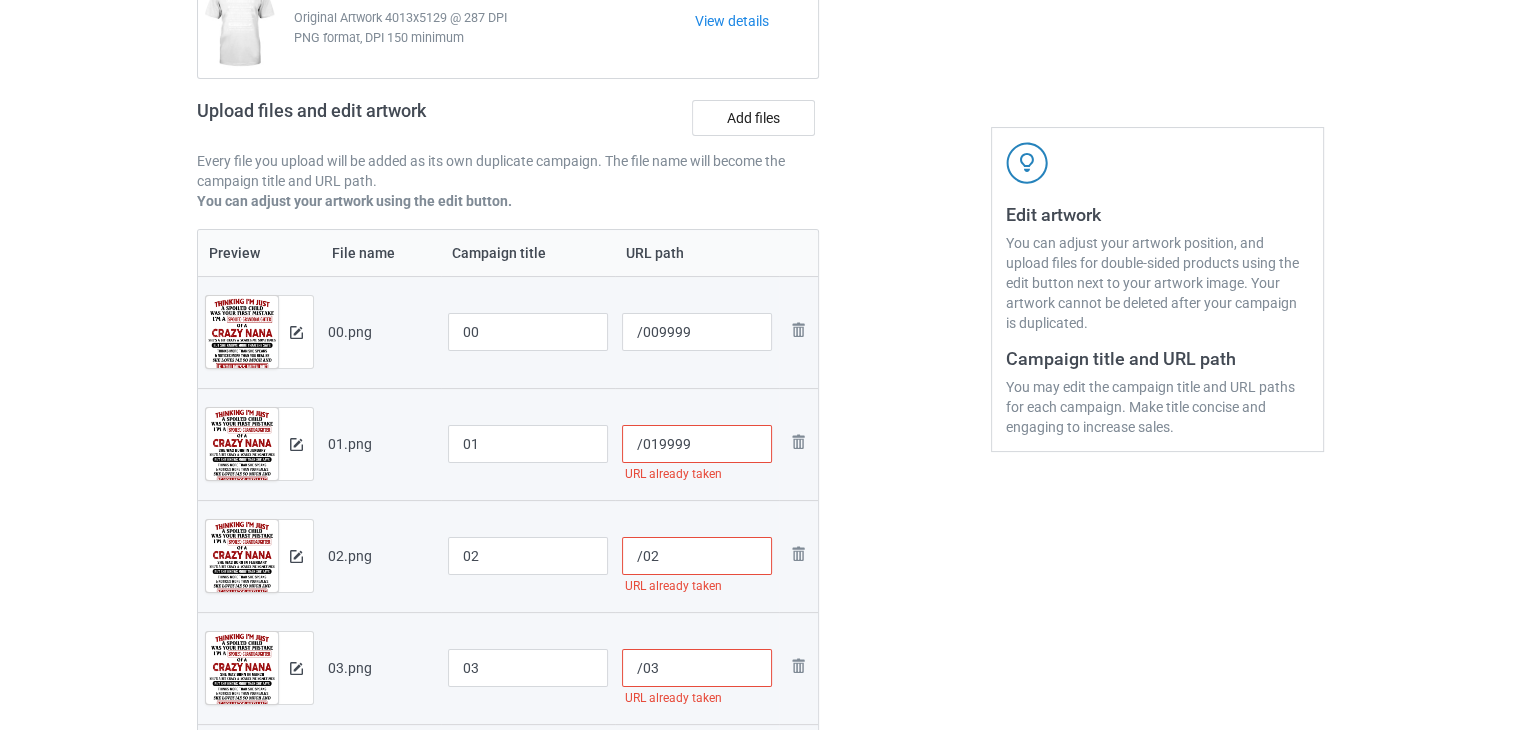 scroll, scrollTop: 242, scrollLeft: 0, axis: vertical 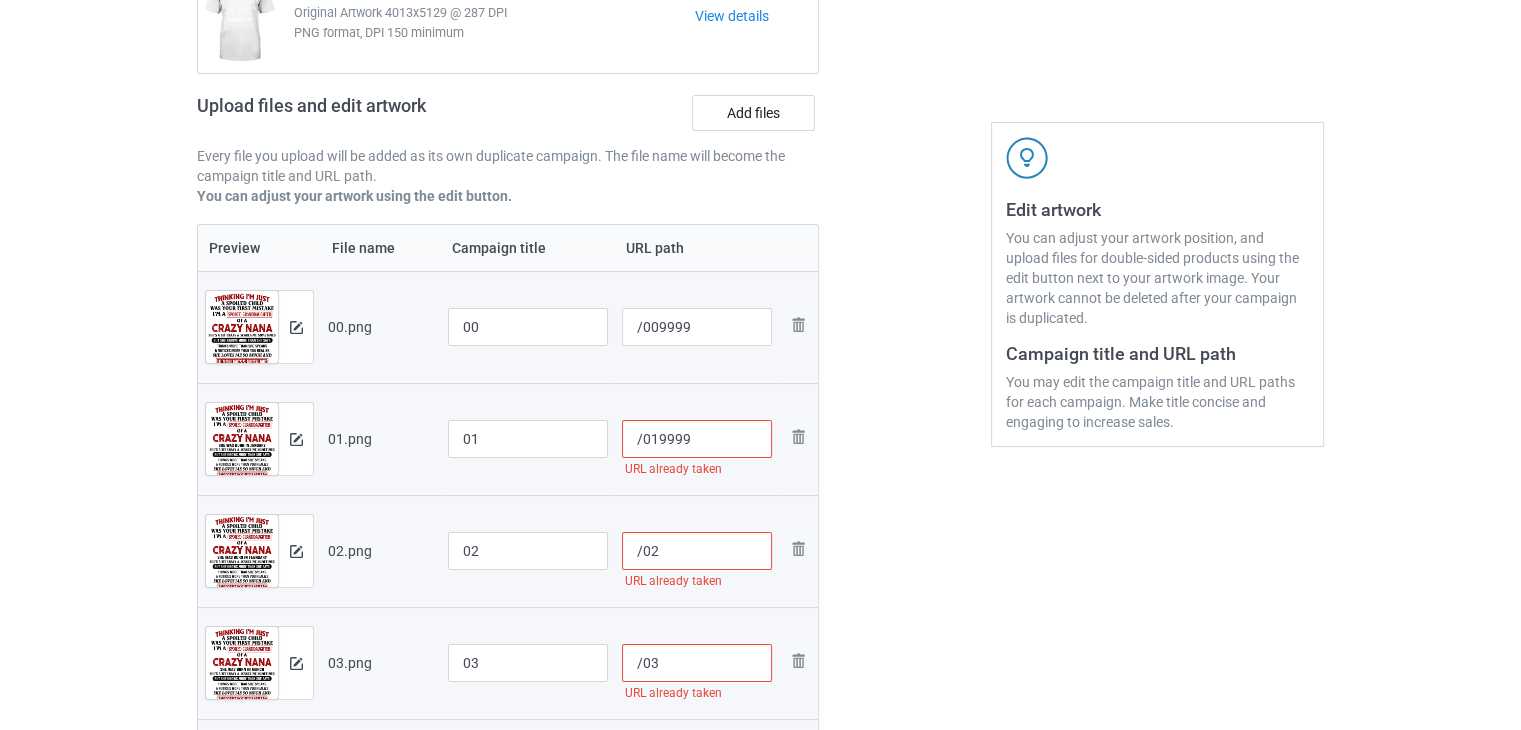 type on "/019999" 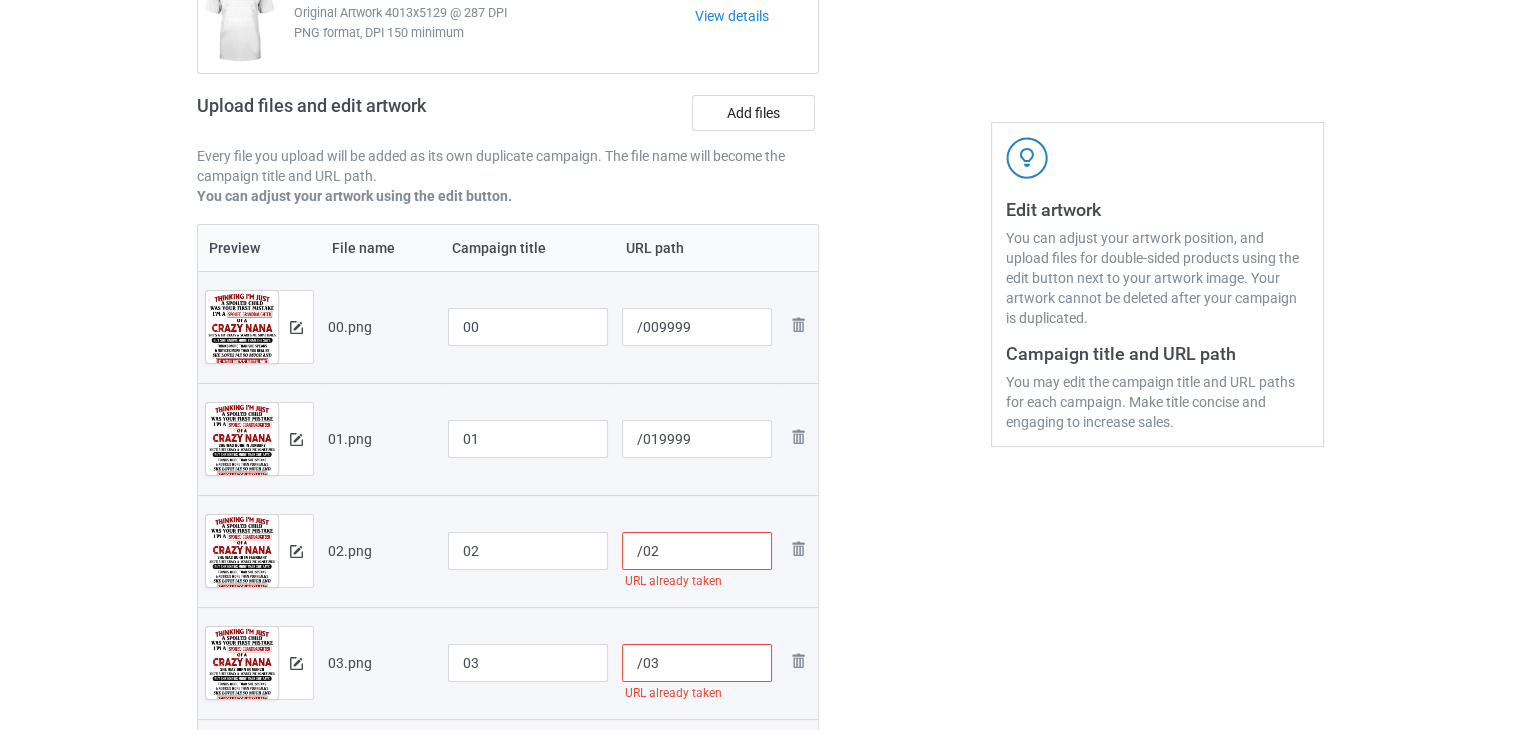 click on "/02" at bounding box center [697, 551] 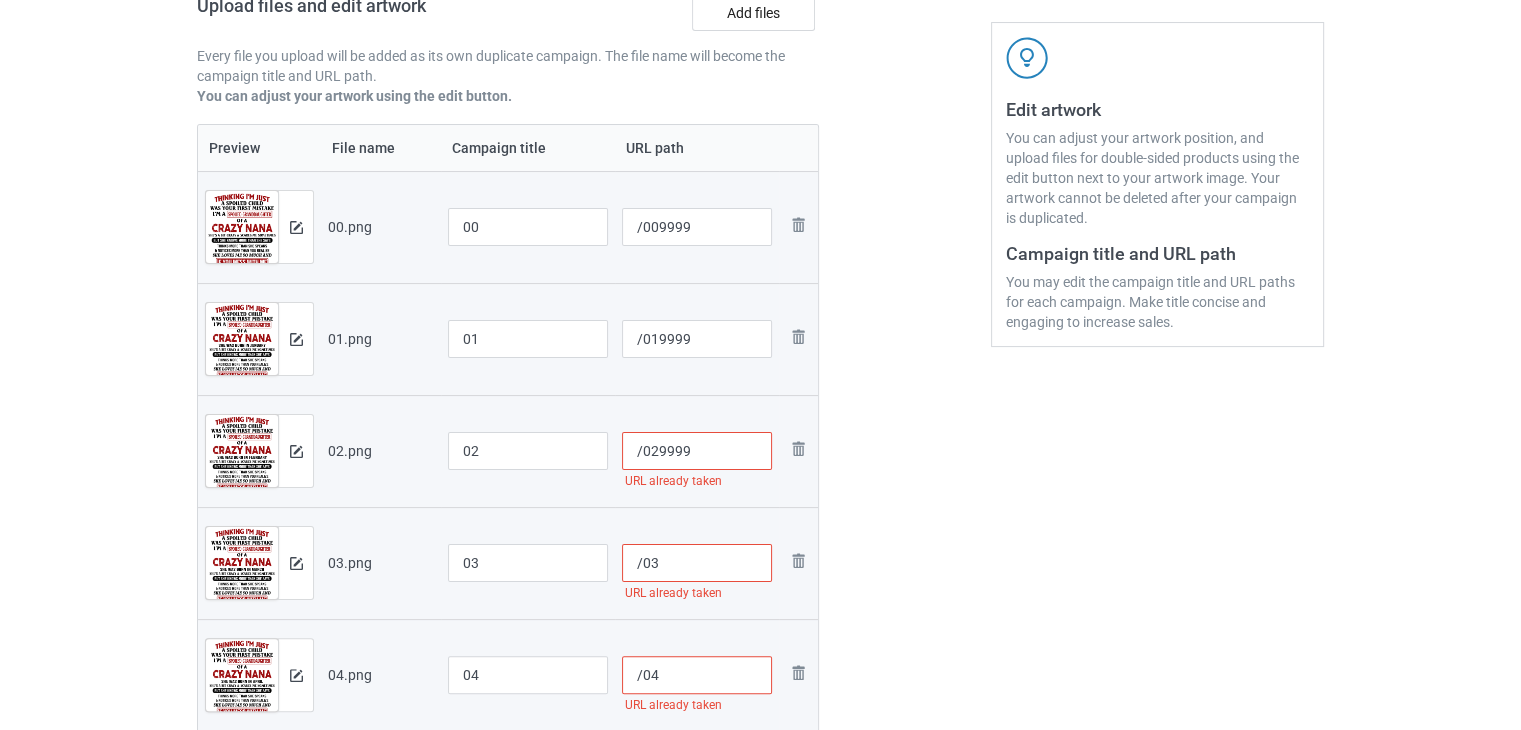 type on "/029999" 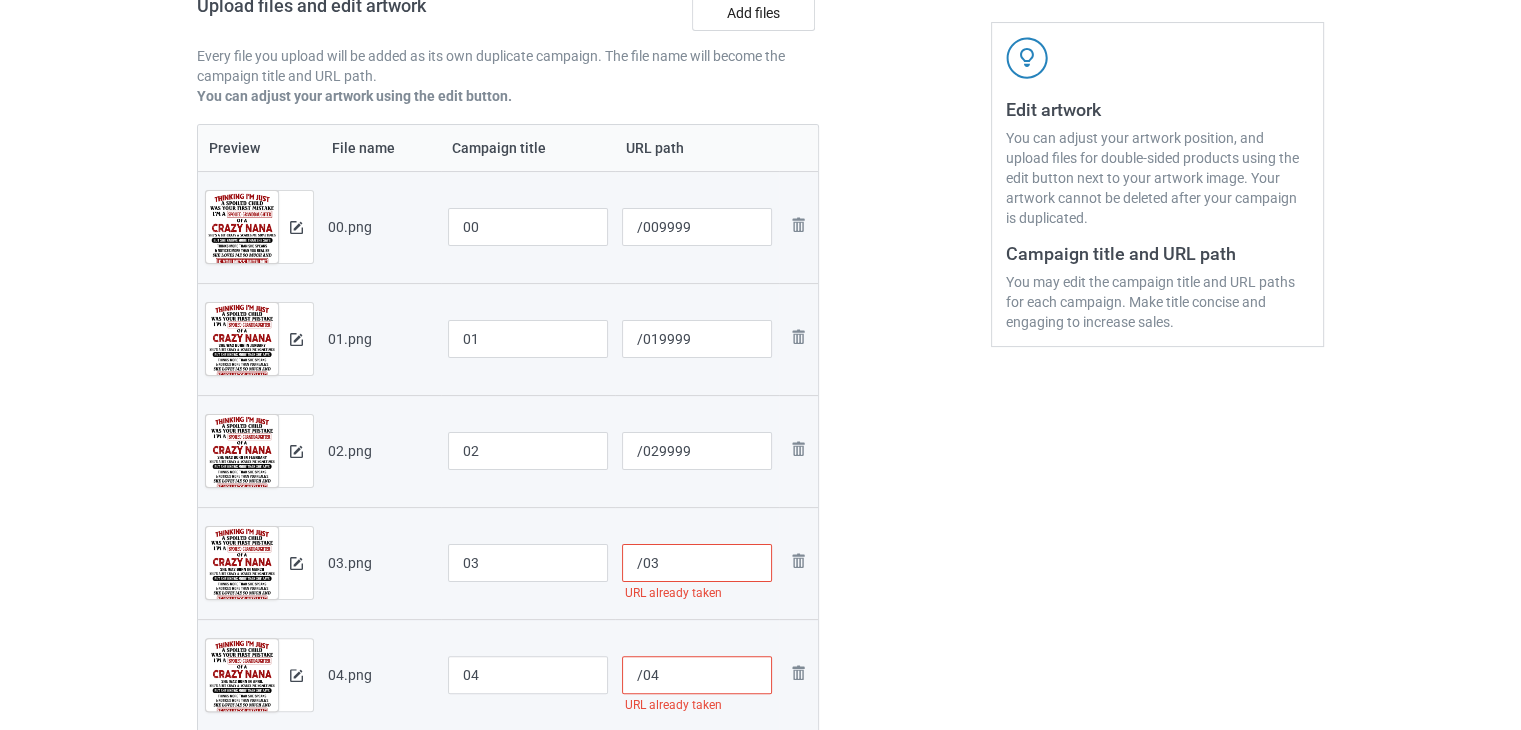 paste on "9999" 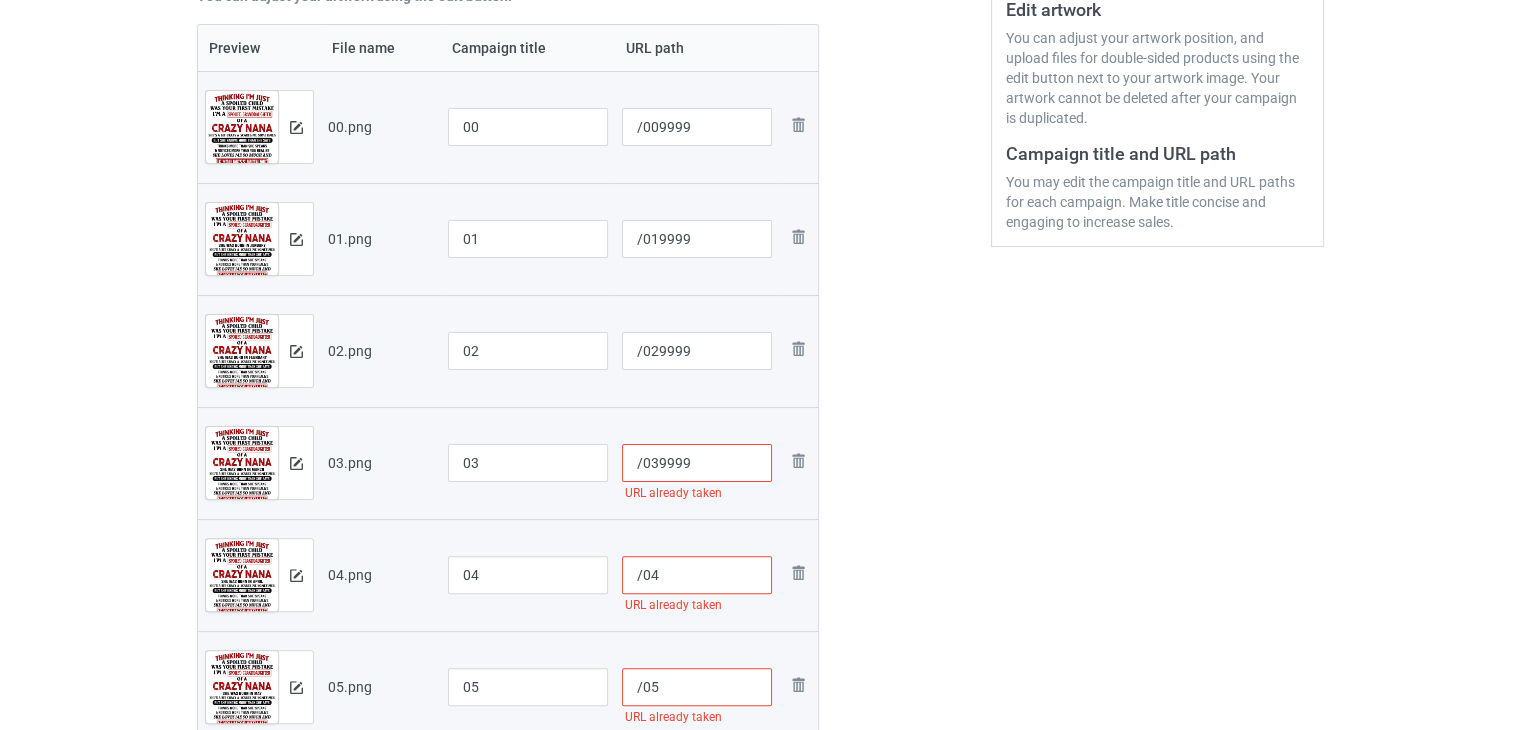 type on "/039999" 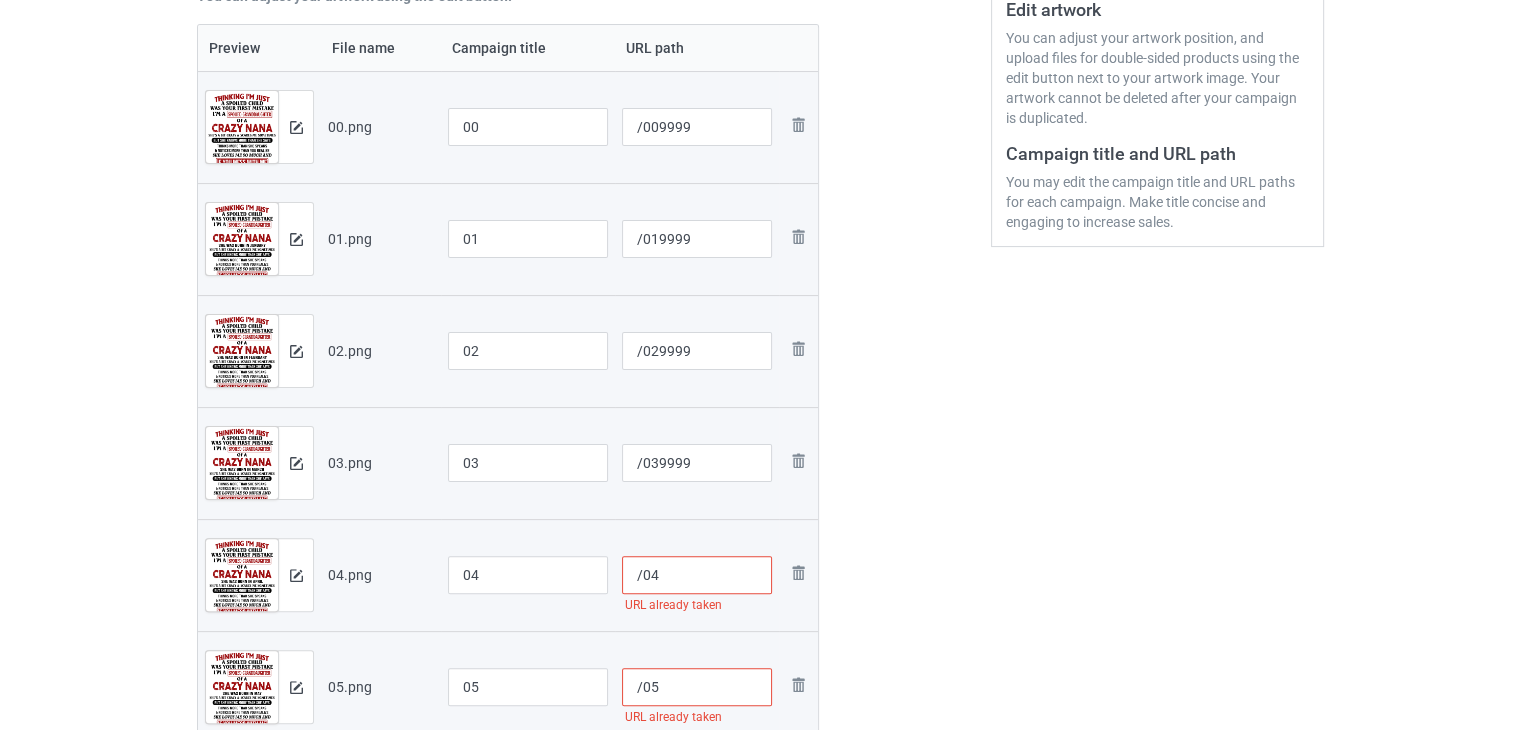 paste on "9999" 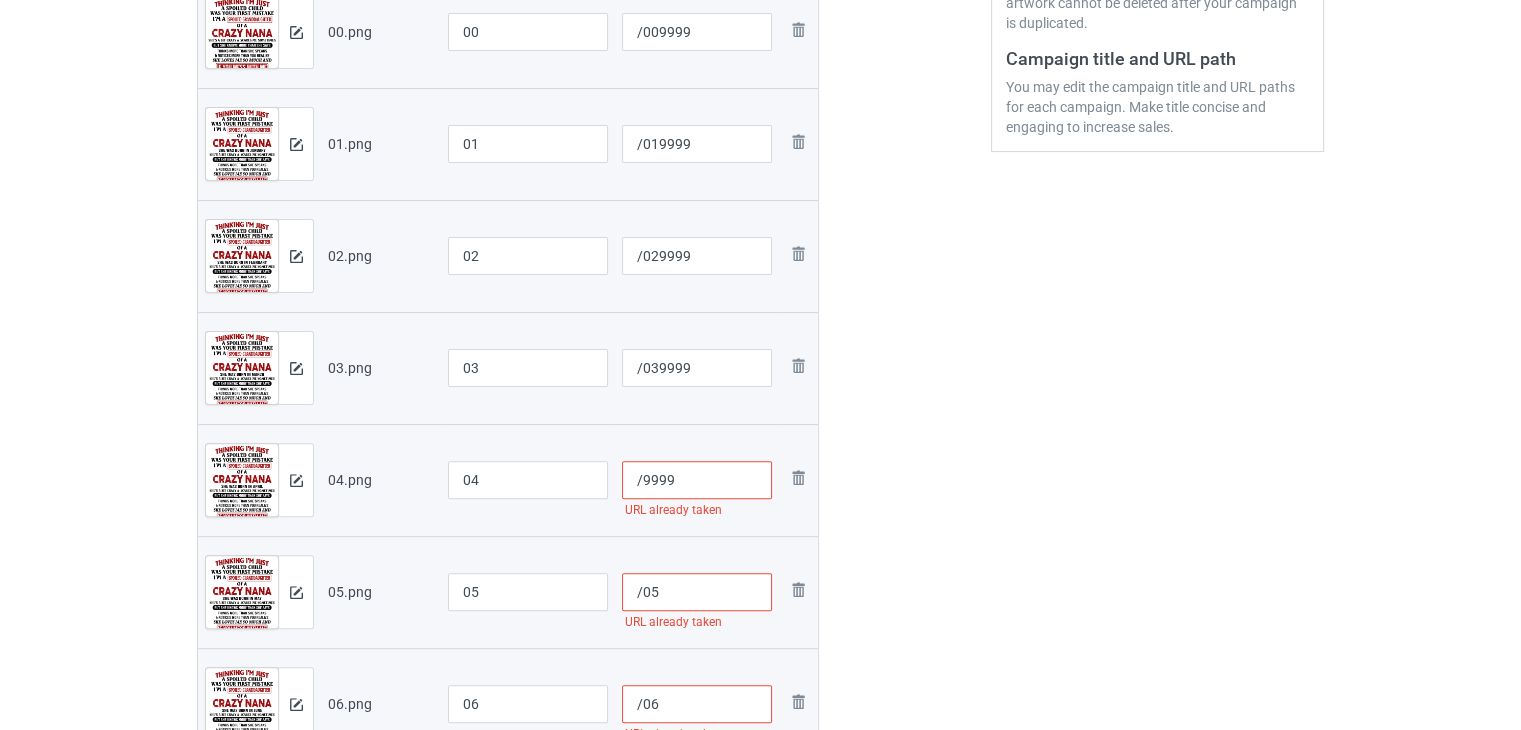 scroll, scrollTop: 542, scrollLeft: 0, axis: vertical 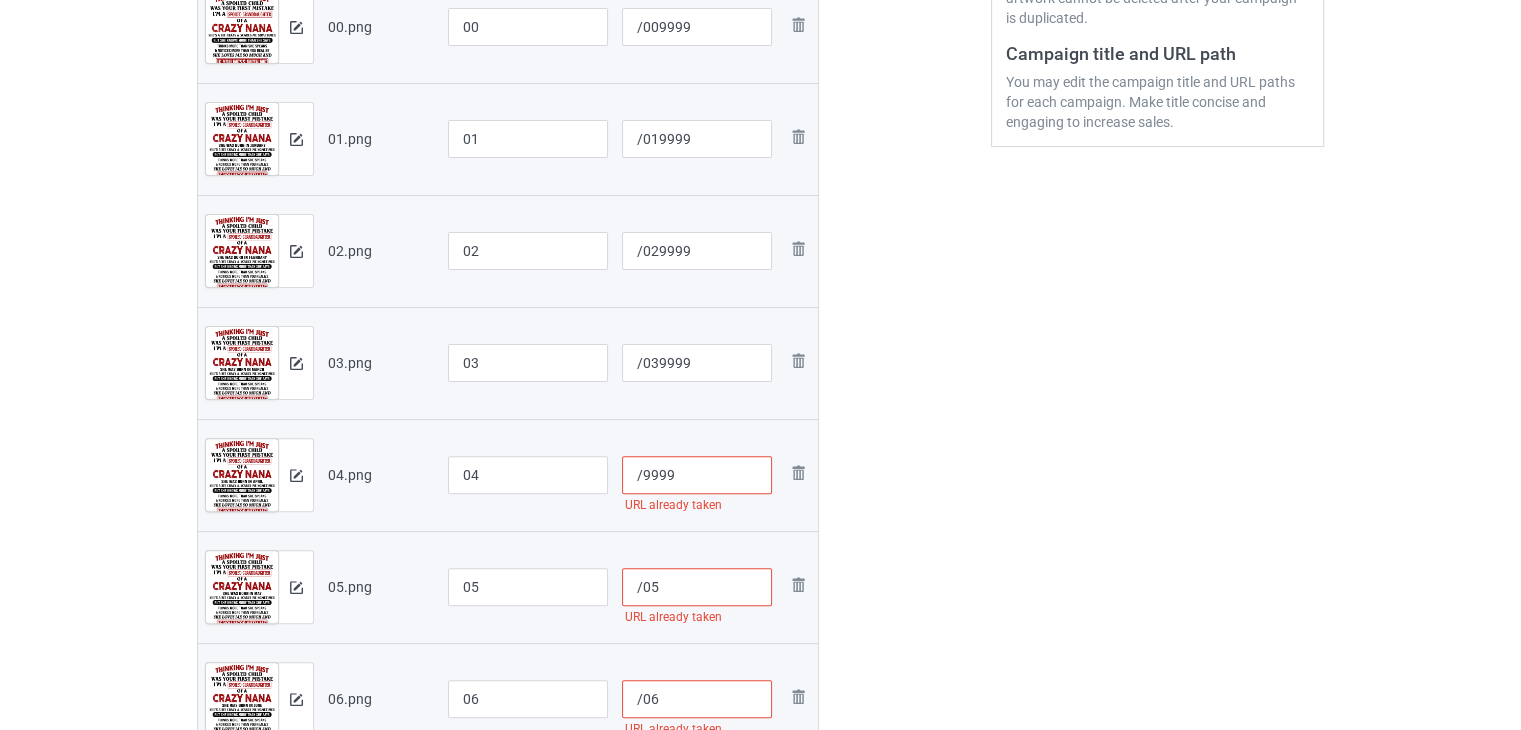 click on "/9999" at bounding box center (697, 475) 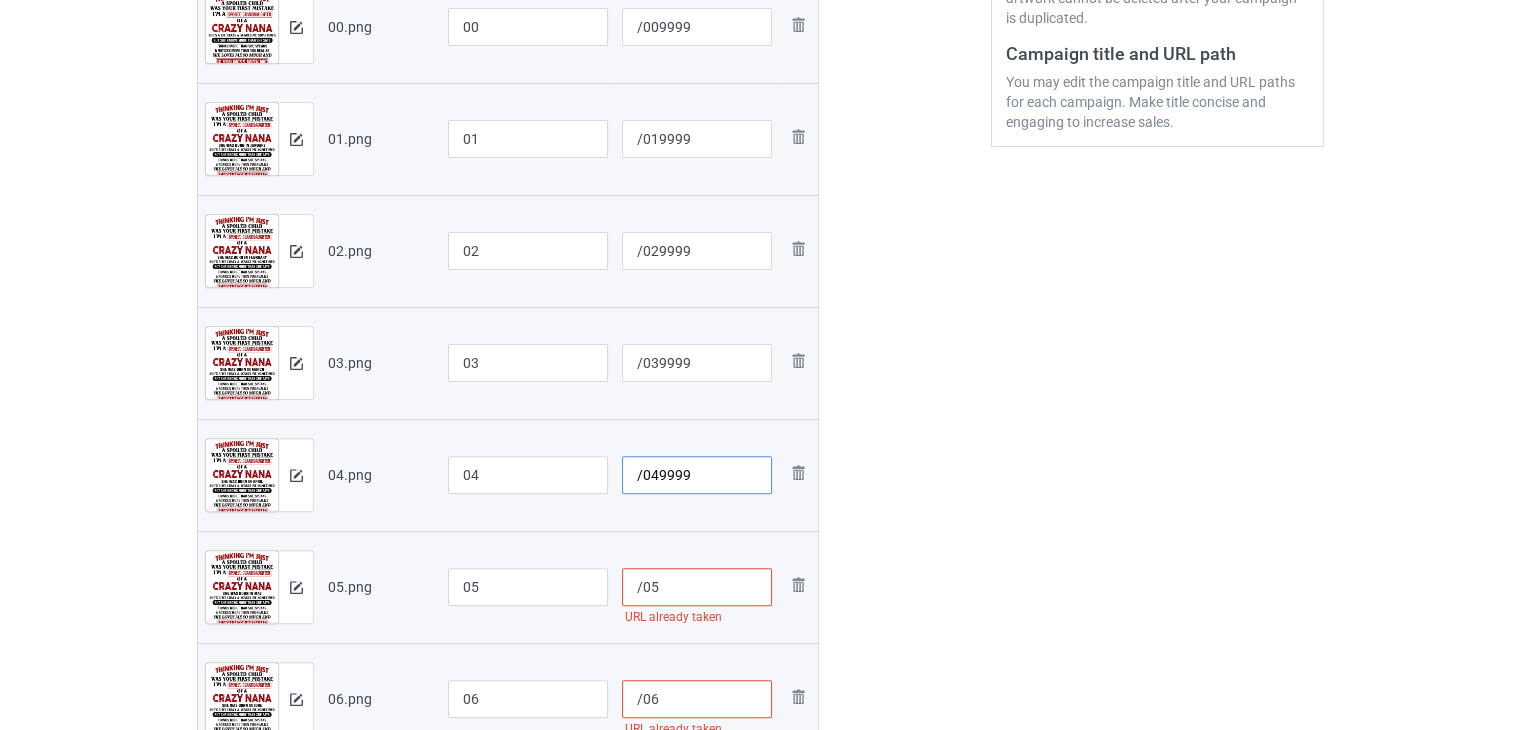 type on "/049999" 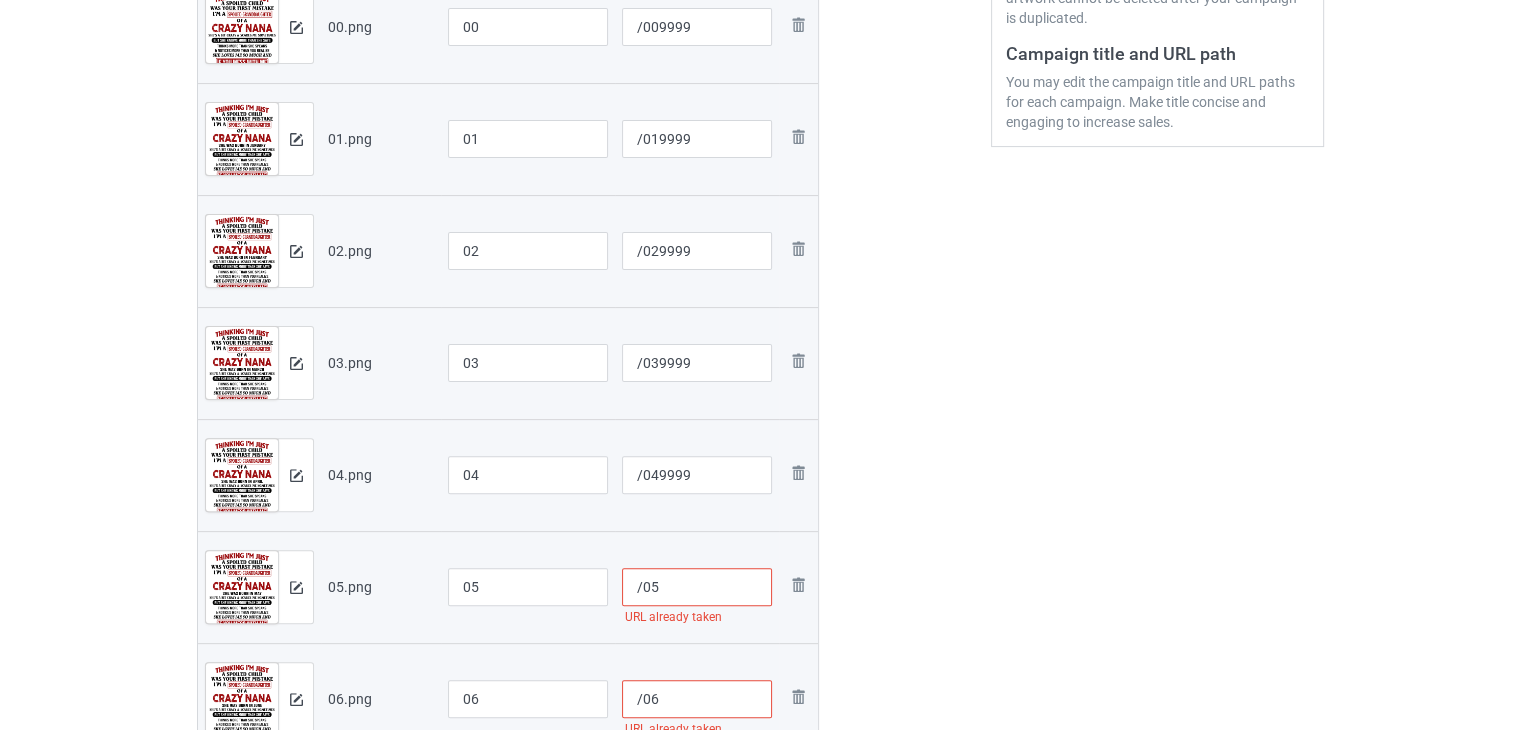 click on "/05" at bounding box center [697, 587] 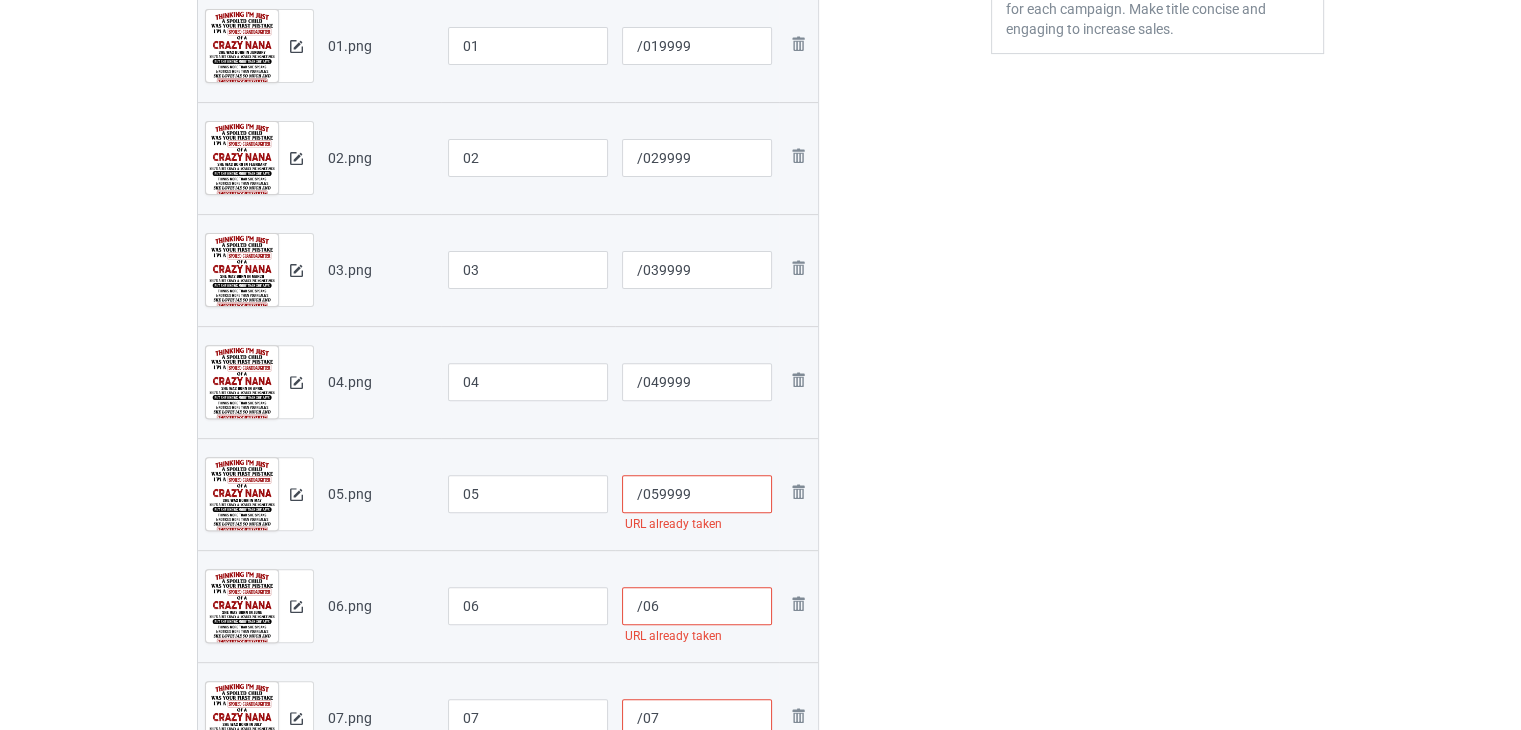 scroll, scrollTop: 642, scrollLeft: 0, axis: vertical 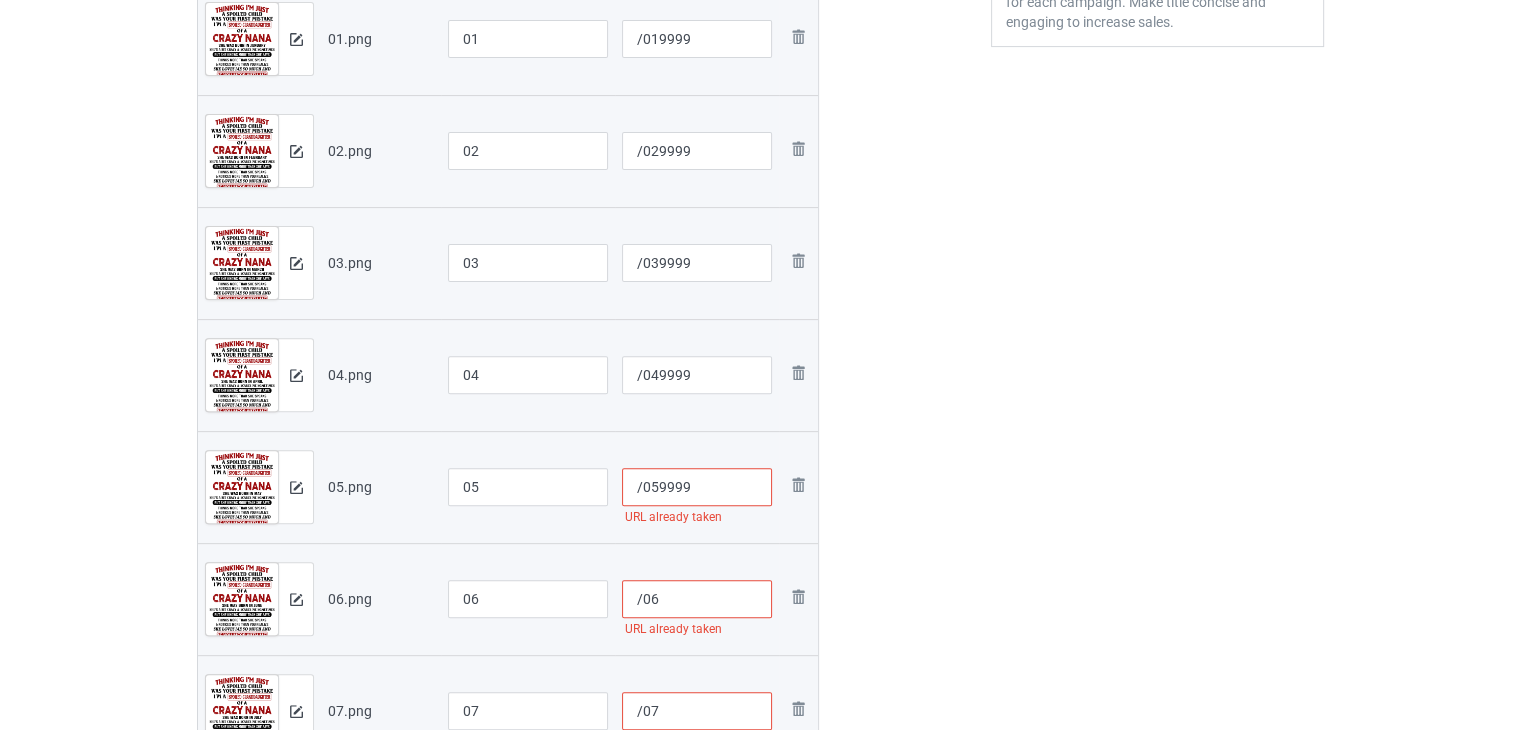 type on "/059999" 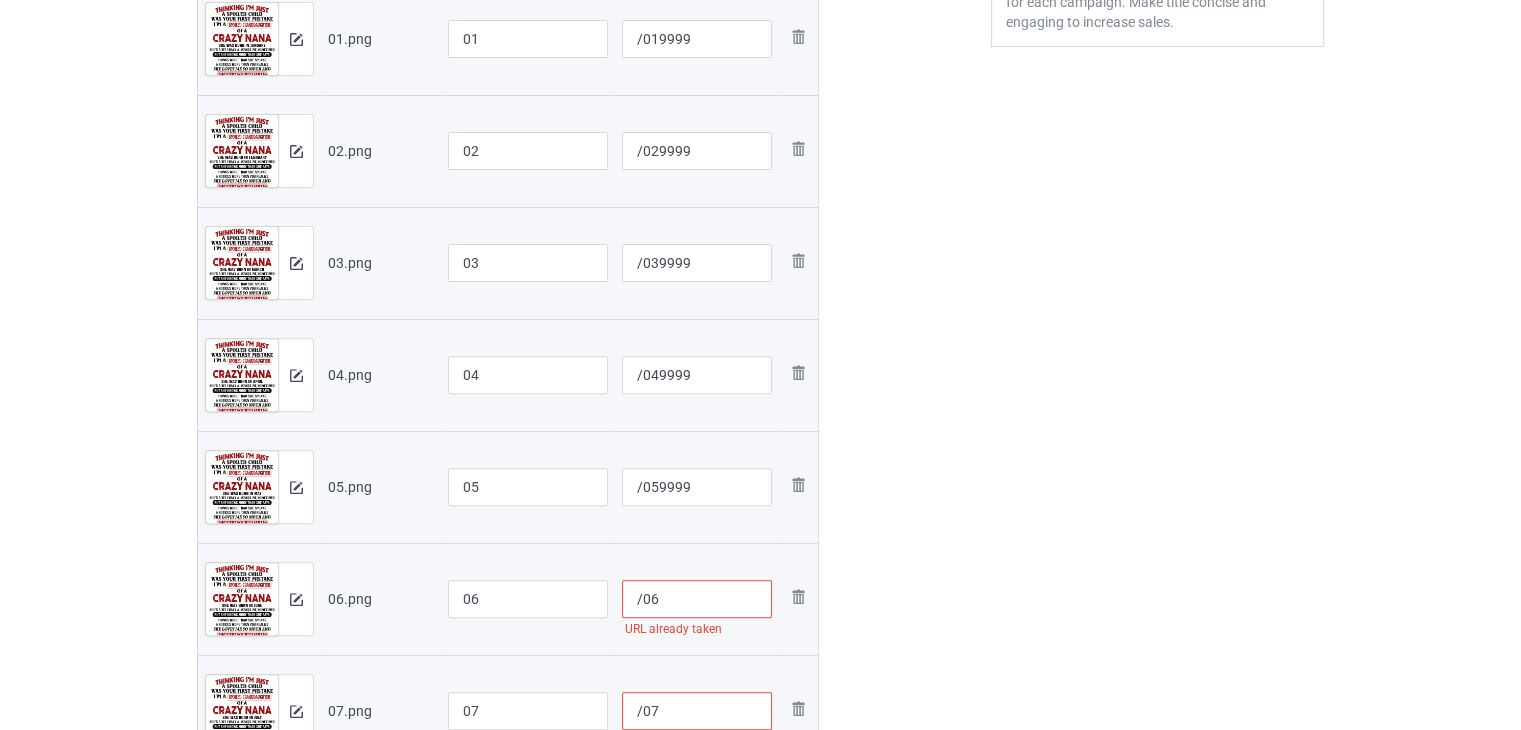 click on "/06" at bounding box center (697, 599) 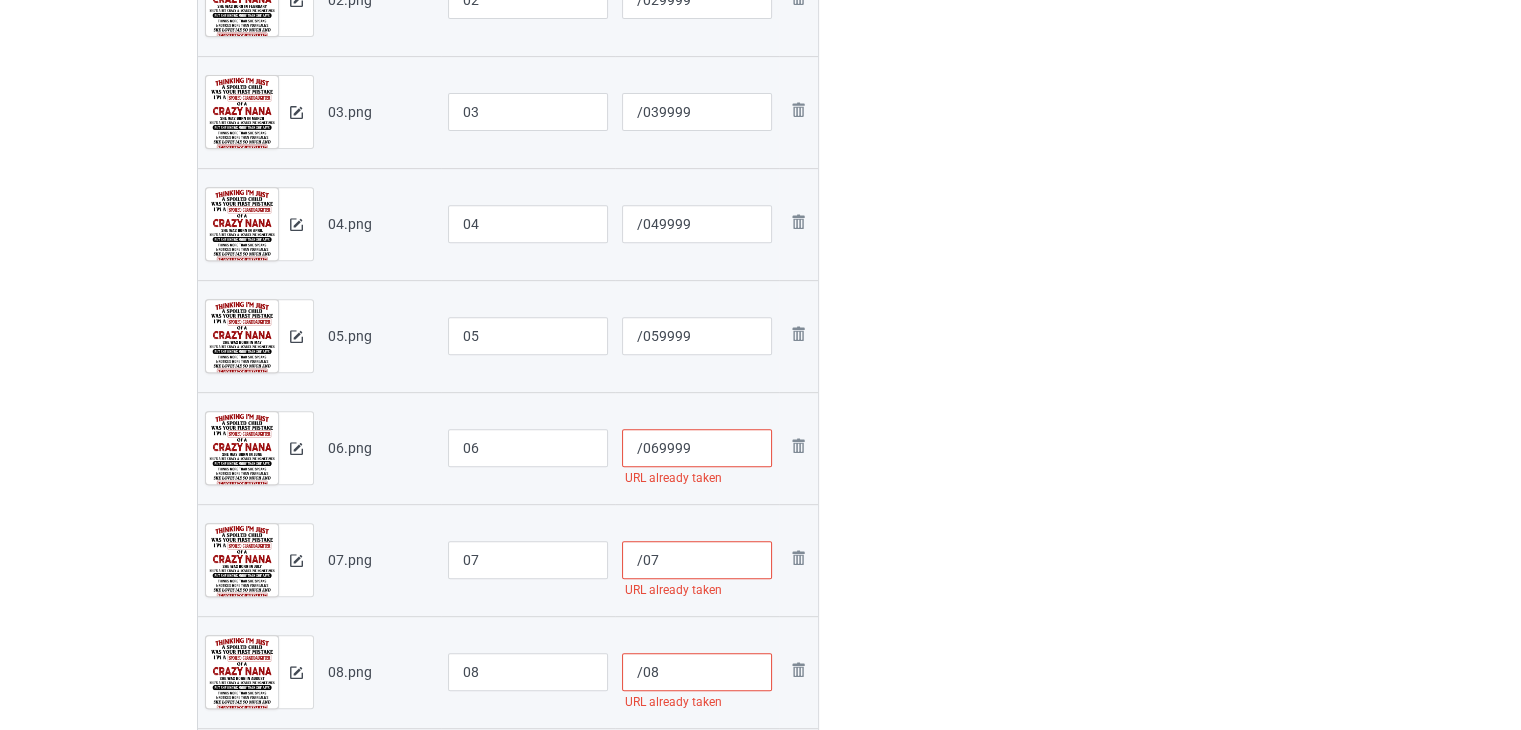 scroll, scrollTop: 842, scrollLeft: 0, axis: vertical 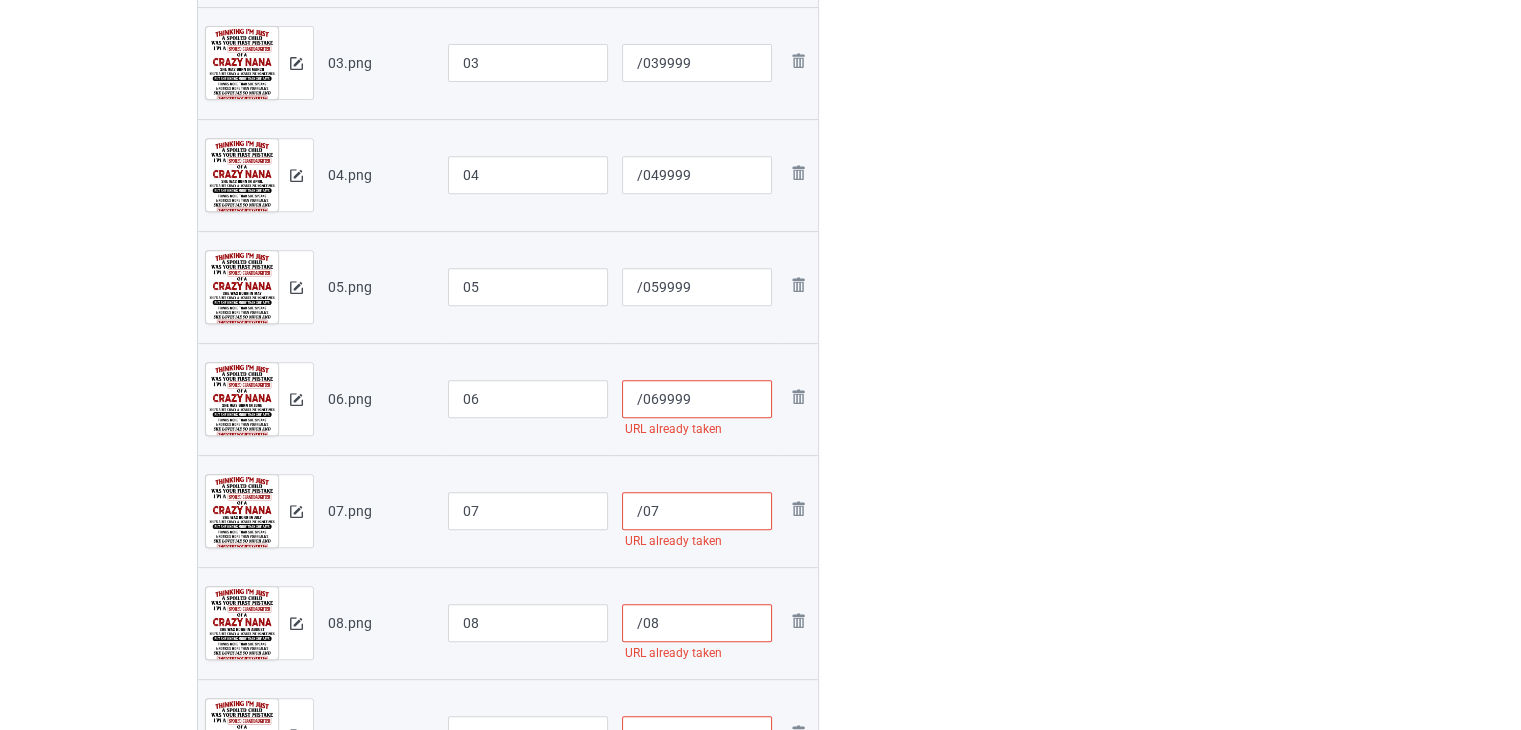 type on "/069999" 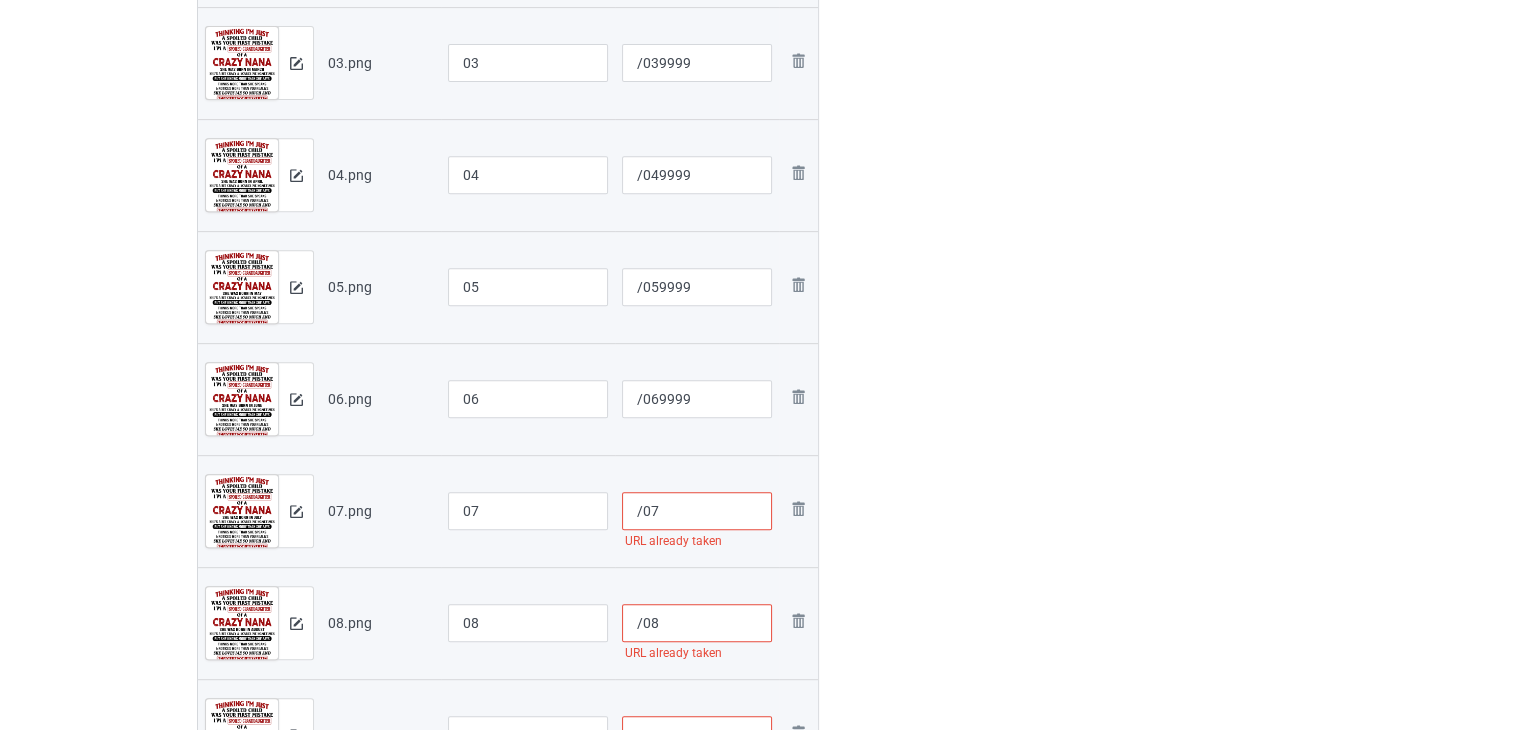paste on "9999" 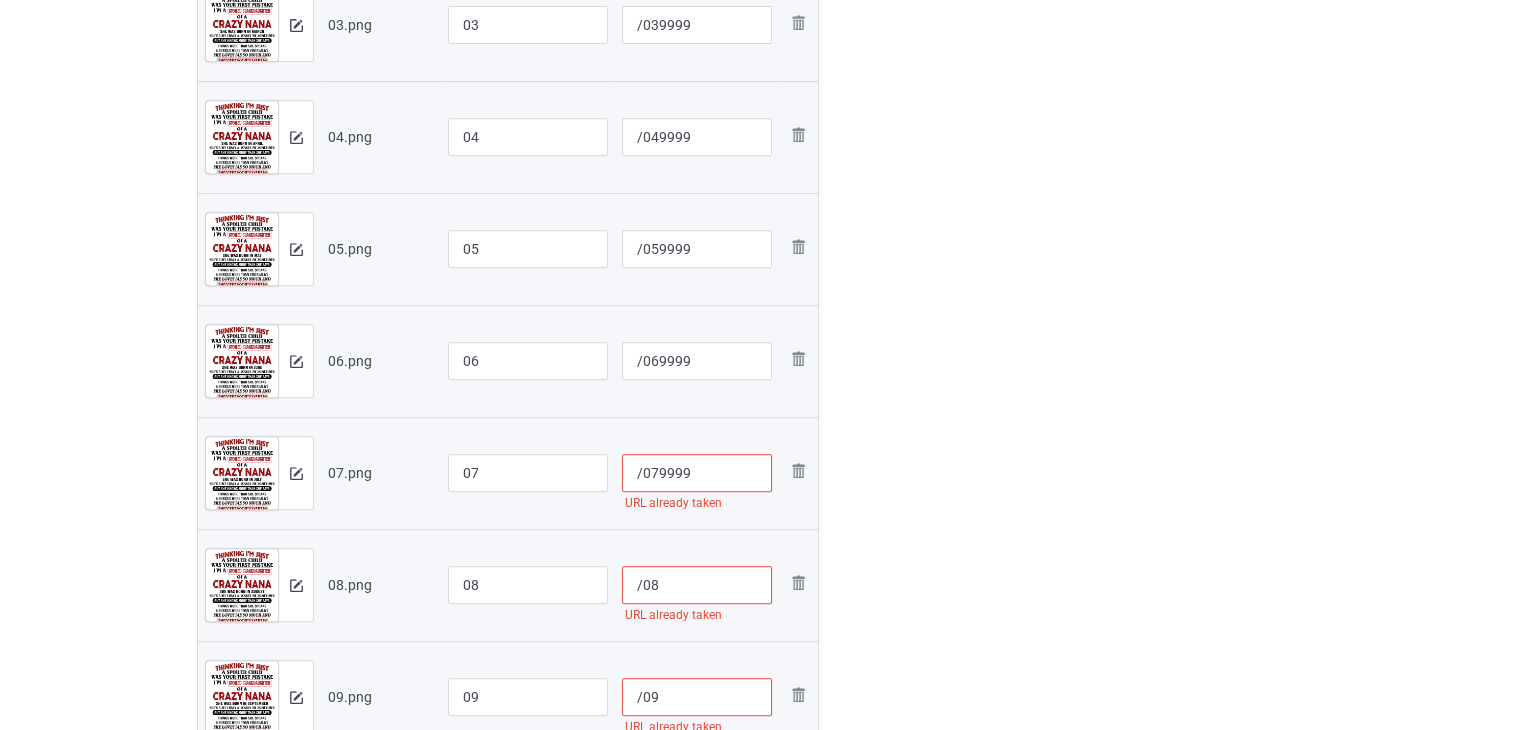 scroll, scrollTop: 942, scrollLeft: 0, axis: vertical 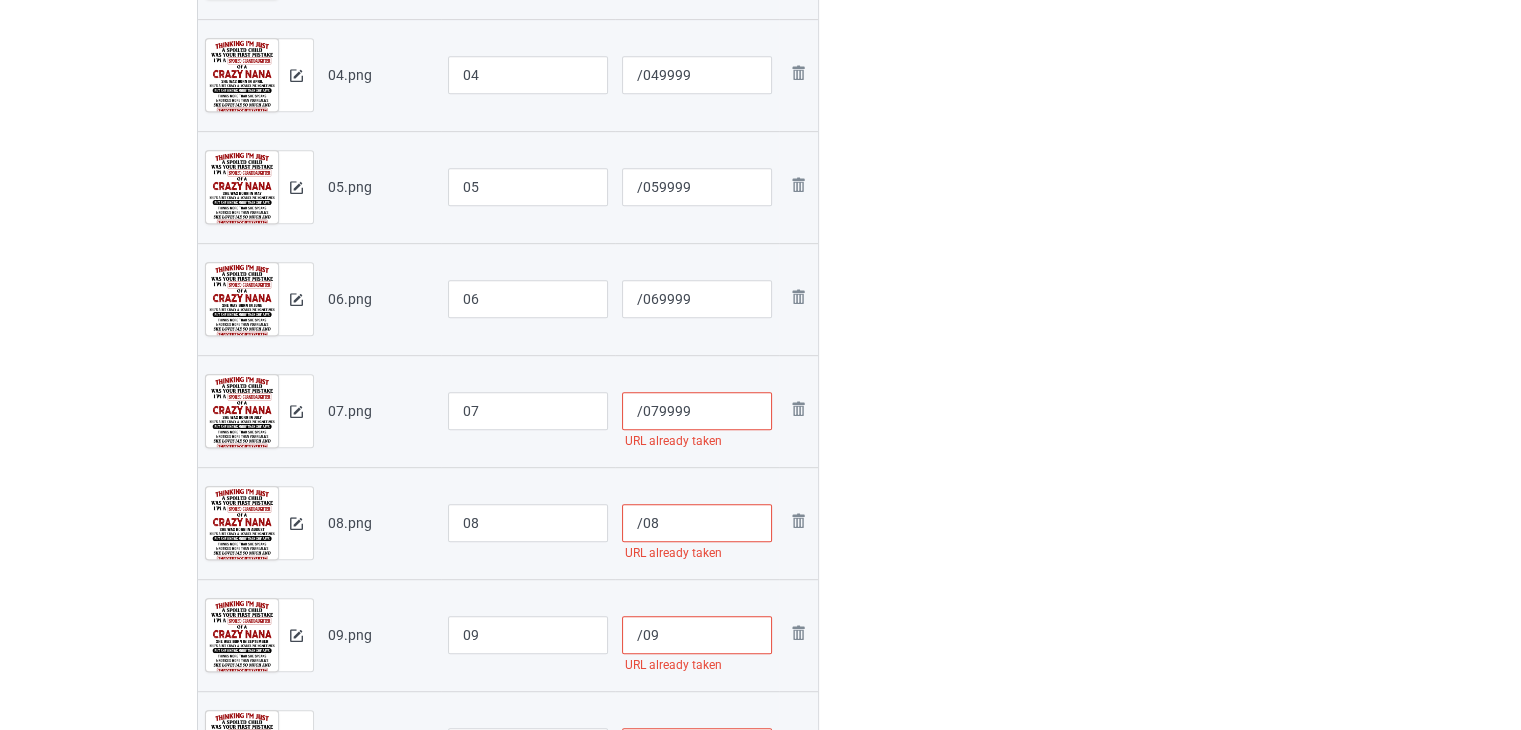 type on "/079999" 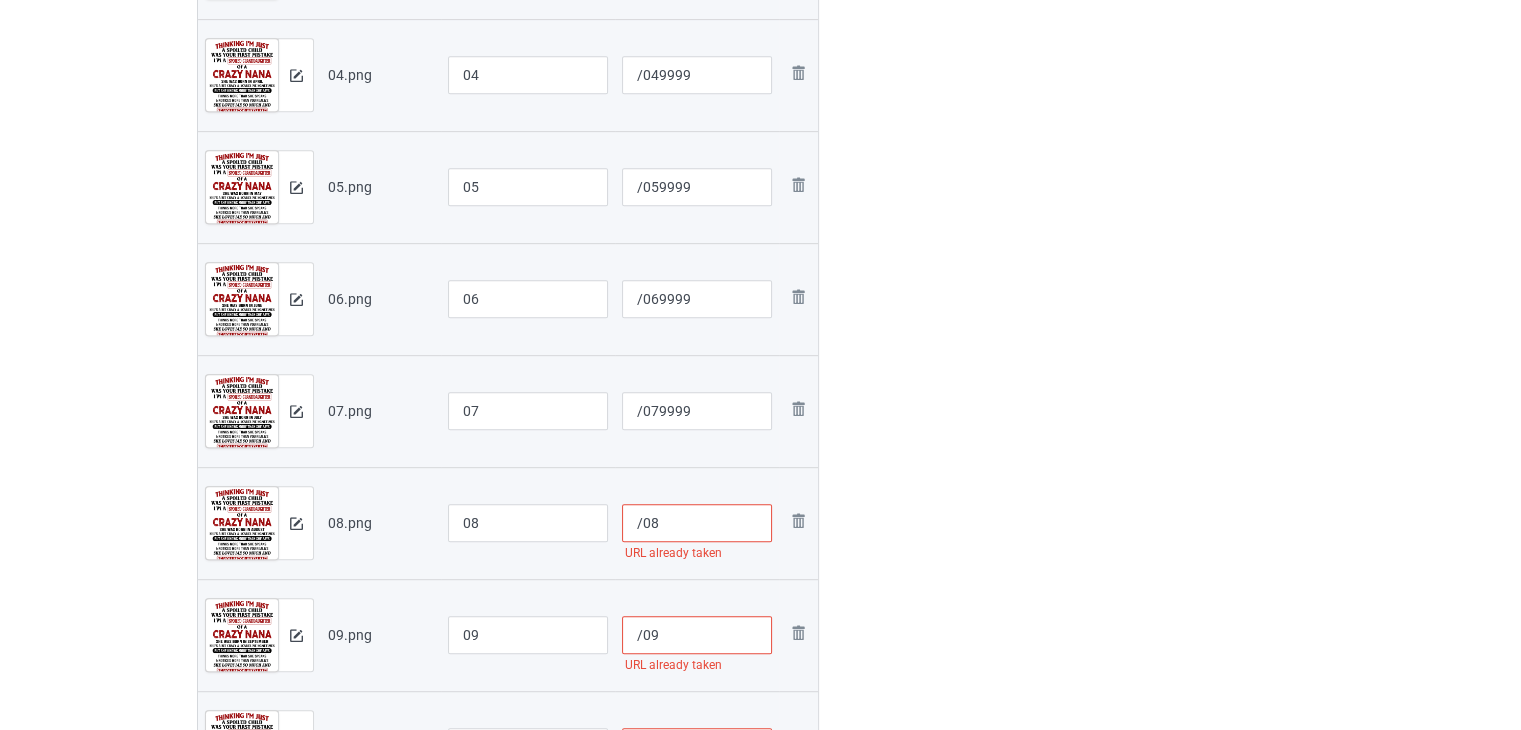 click on "/08" at bounding box center [697, 523] 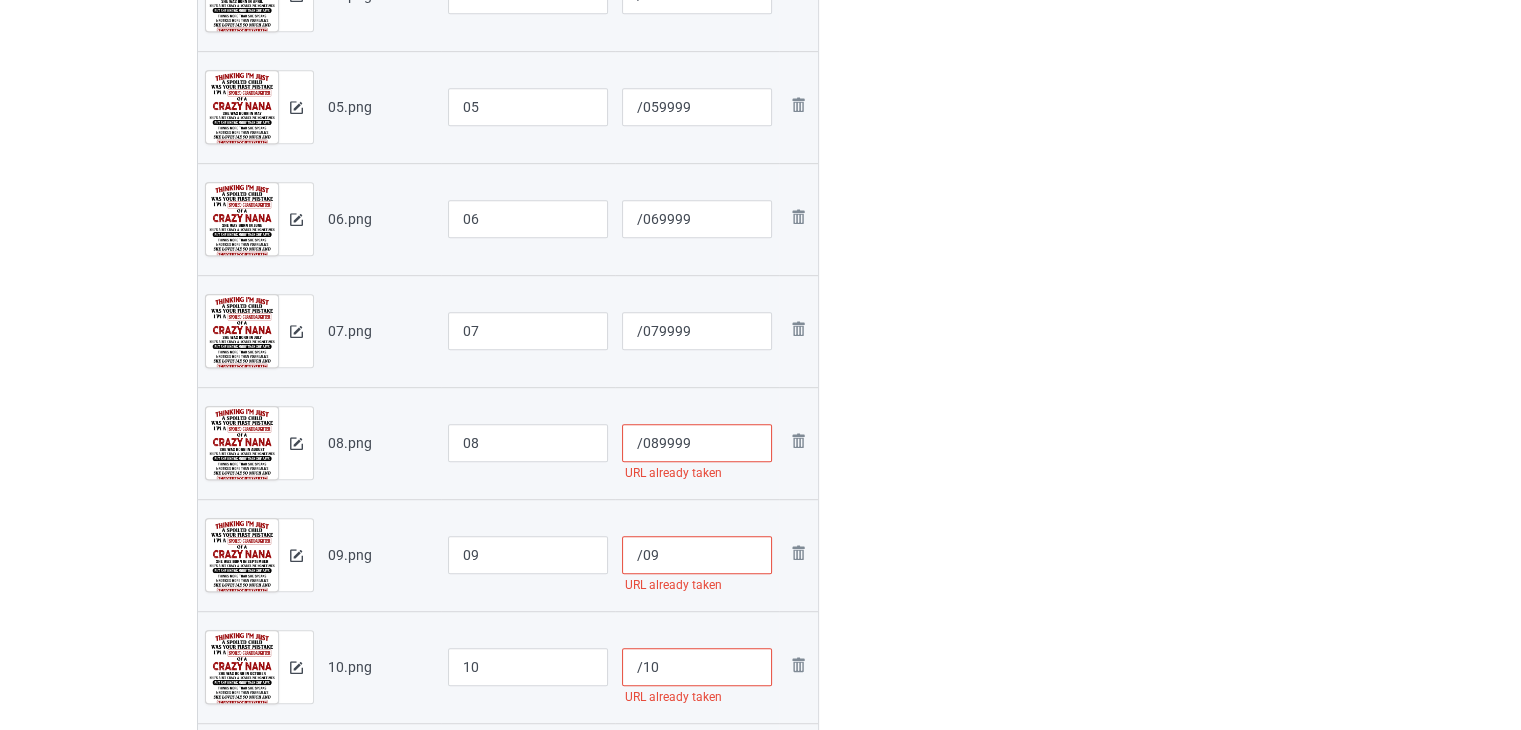 scroll, scrollTop: 1142, scrollLeft: 0, axis: vertical 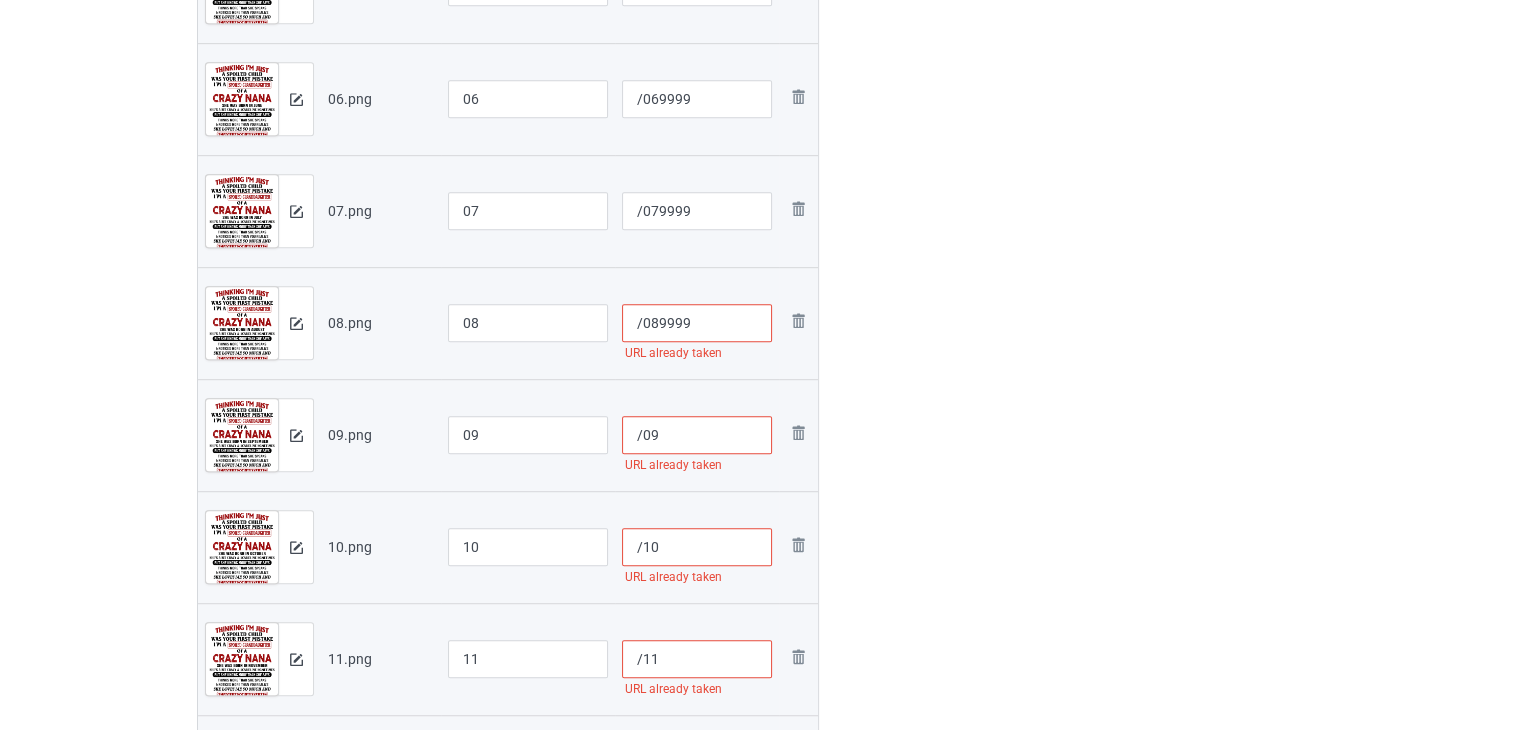 type on "/089999" 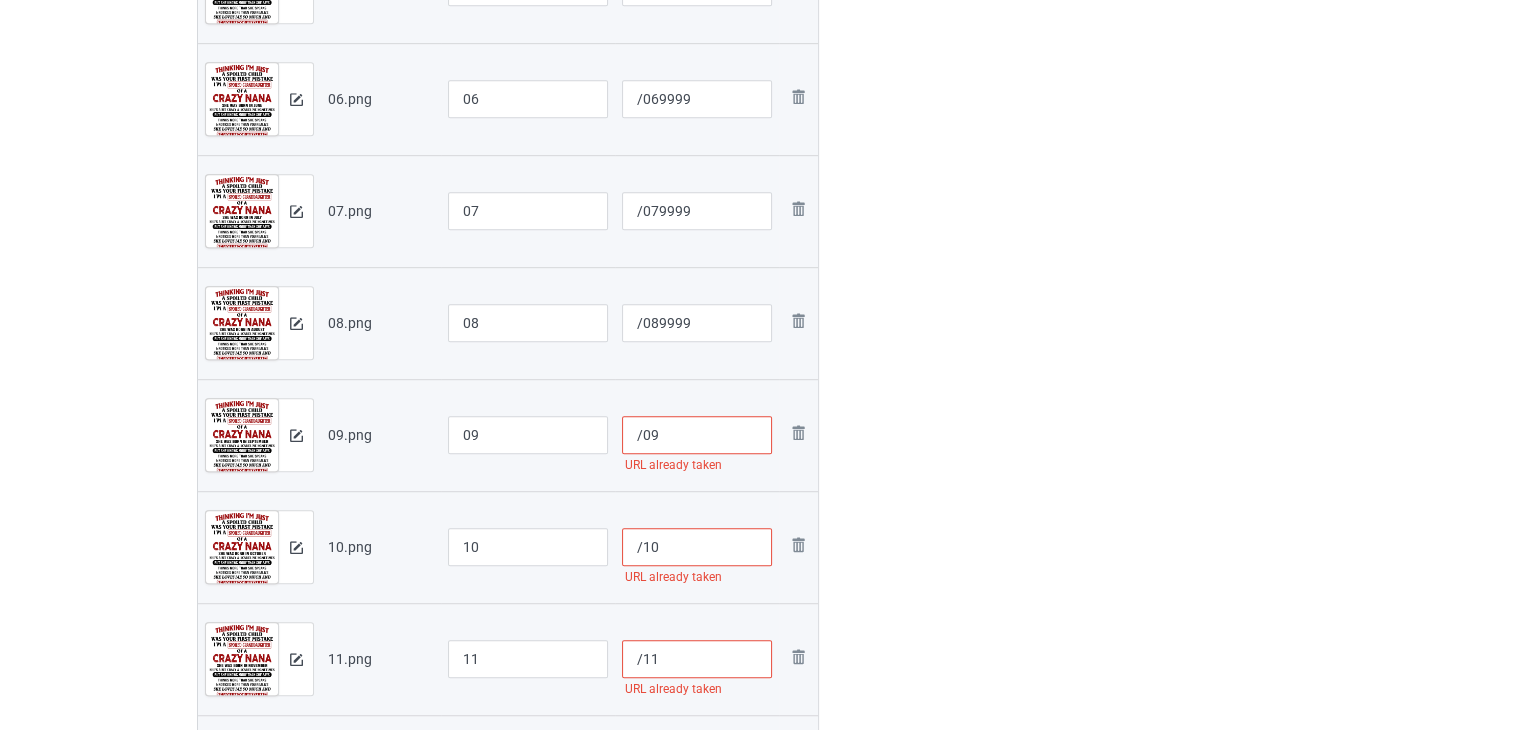 paste on "9999" 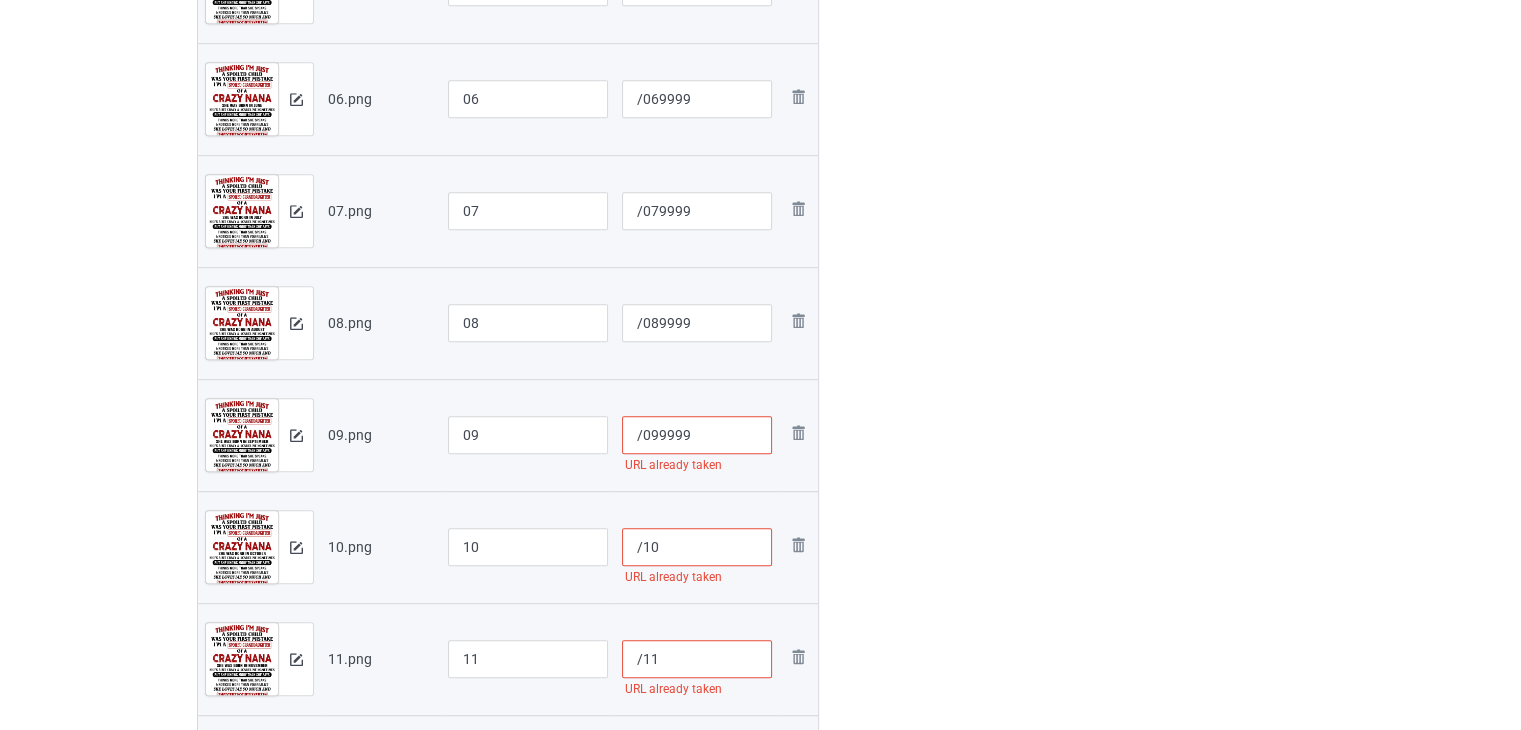 type on "/099999" 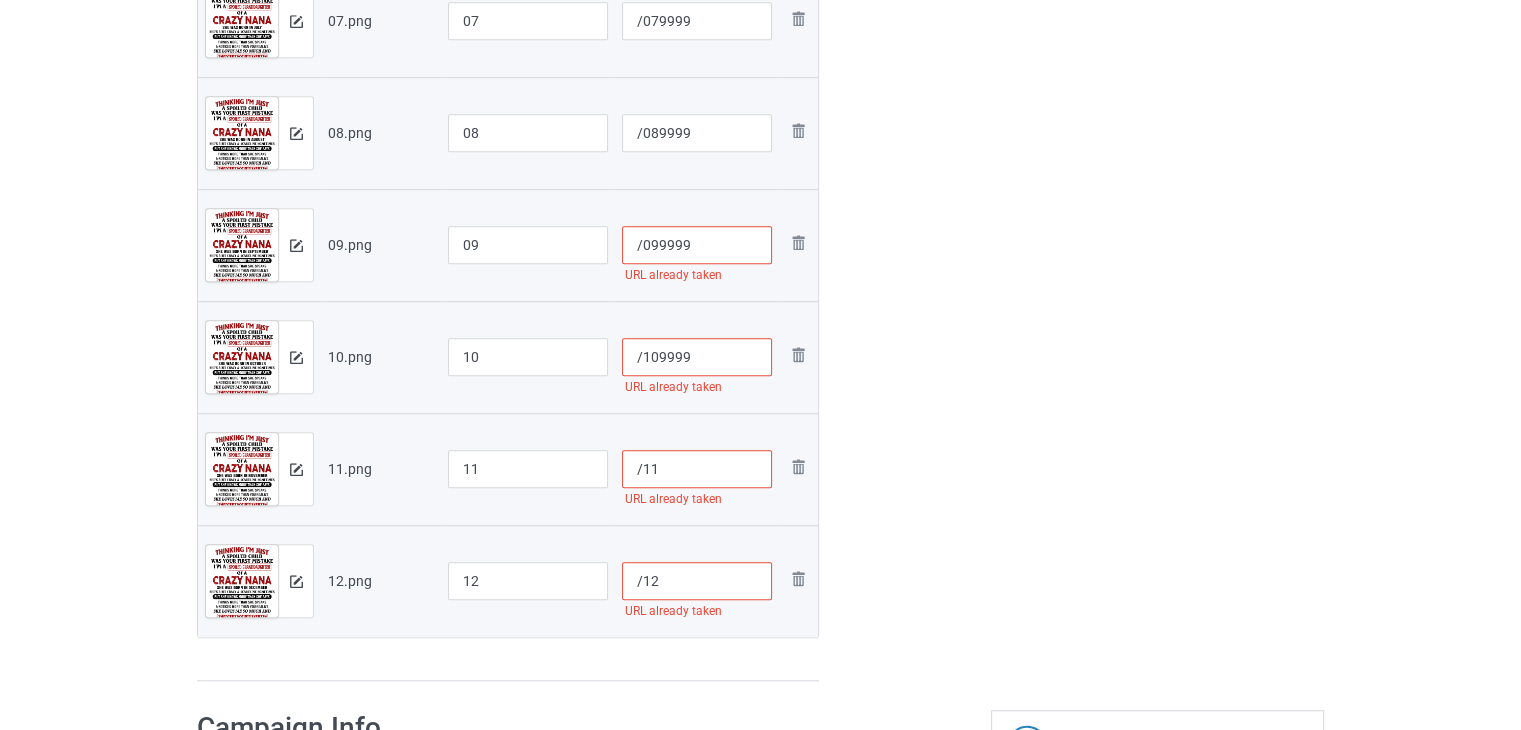scroll, scrollTop: 1342, scrollLeft: 0, axis: vertical 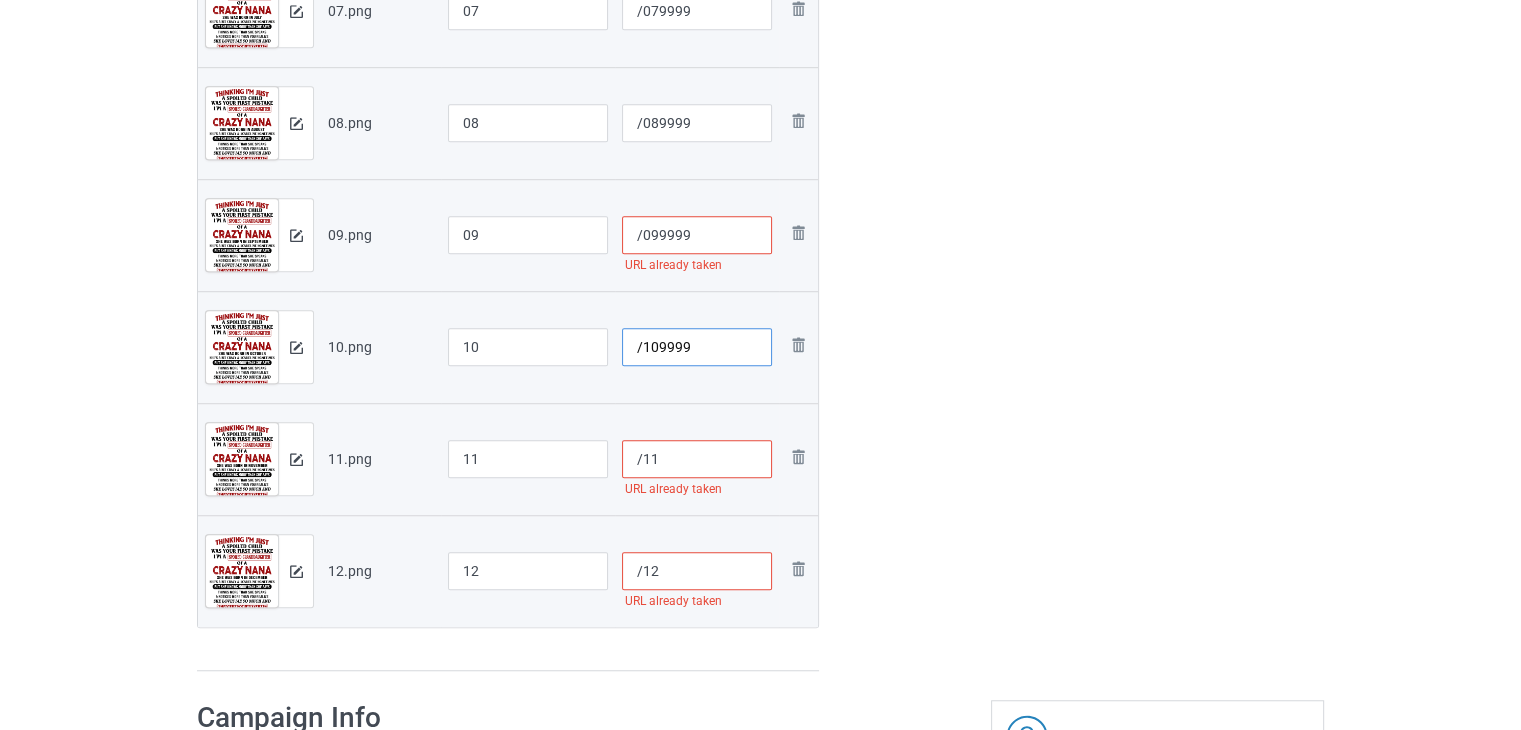 type on "/109999" 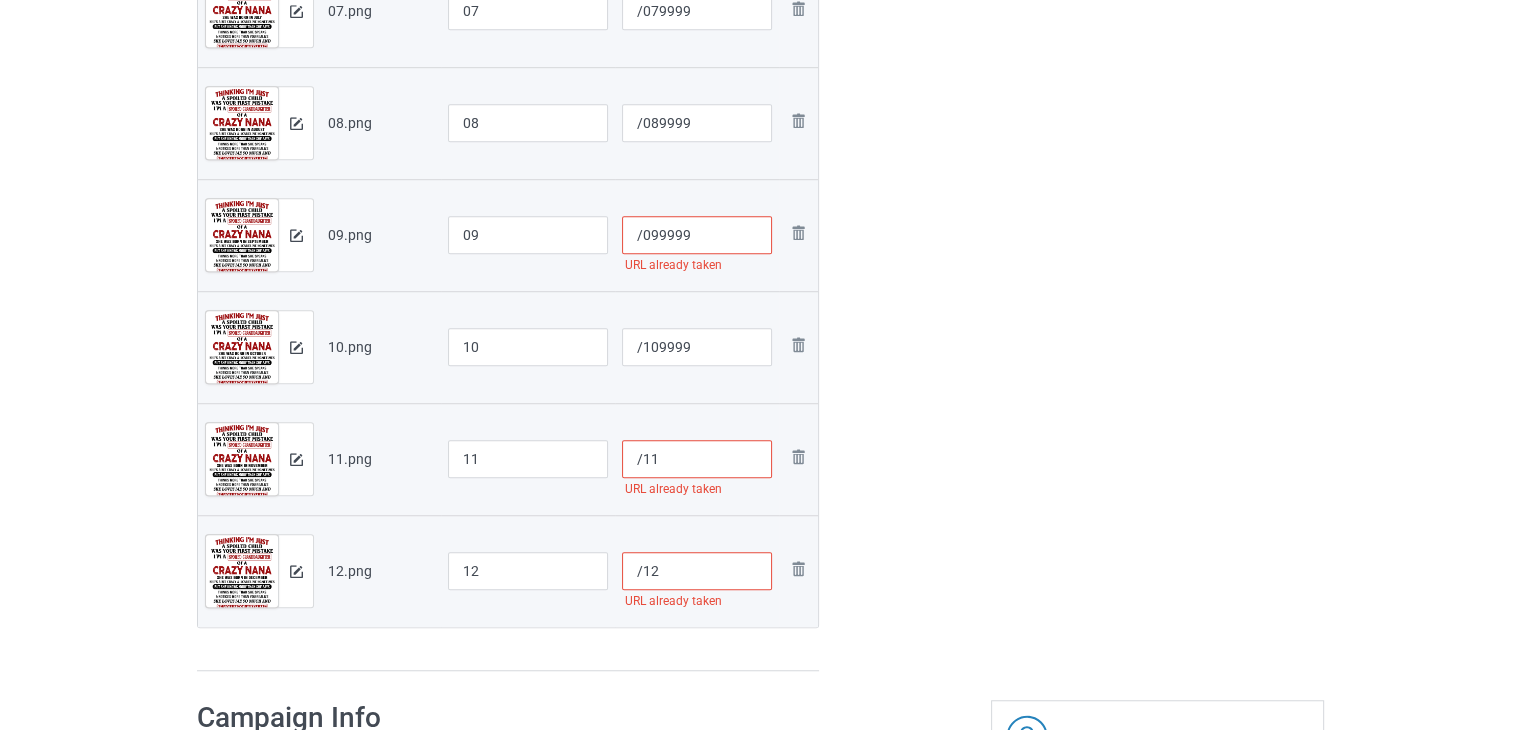 click on "/11" at bounding box center [697, 459] 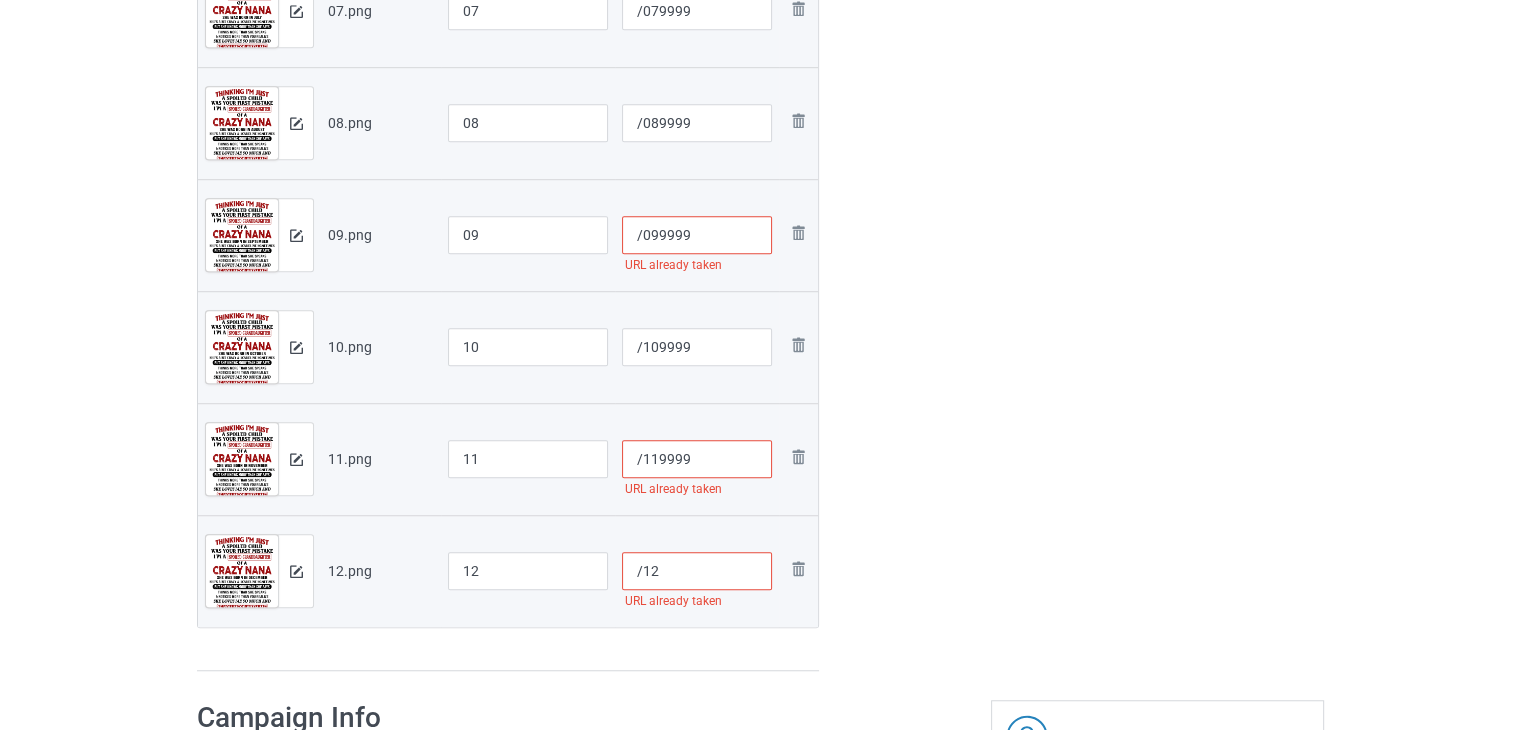 type on "/119999" 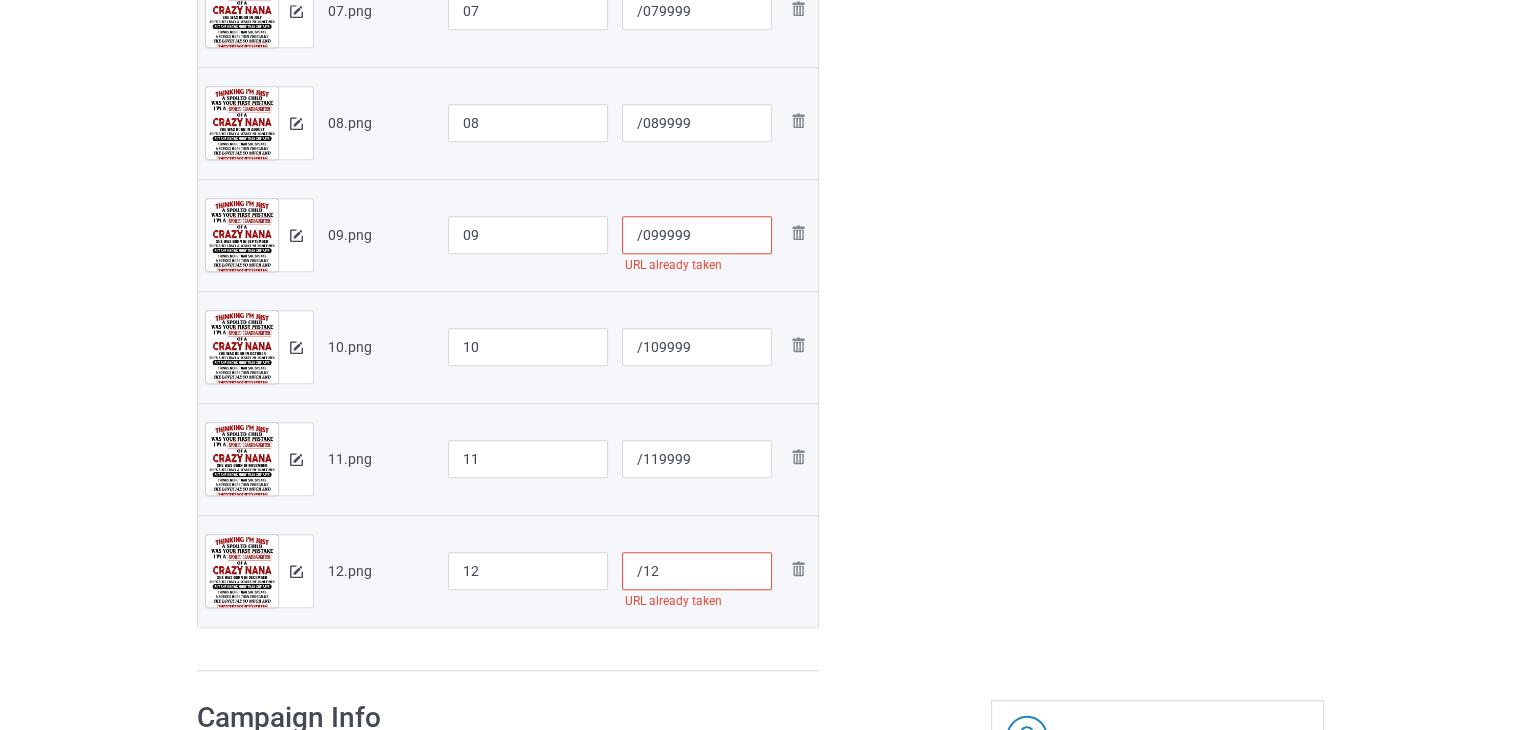 click on "/099999" at bounding box center [697, 235] 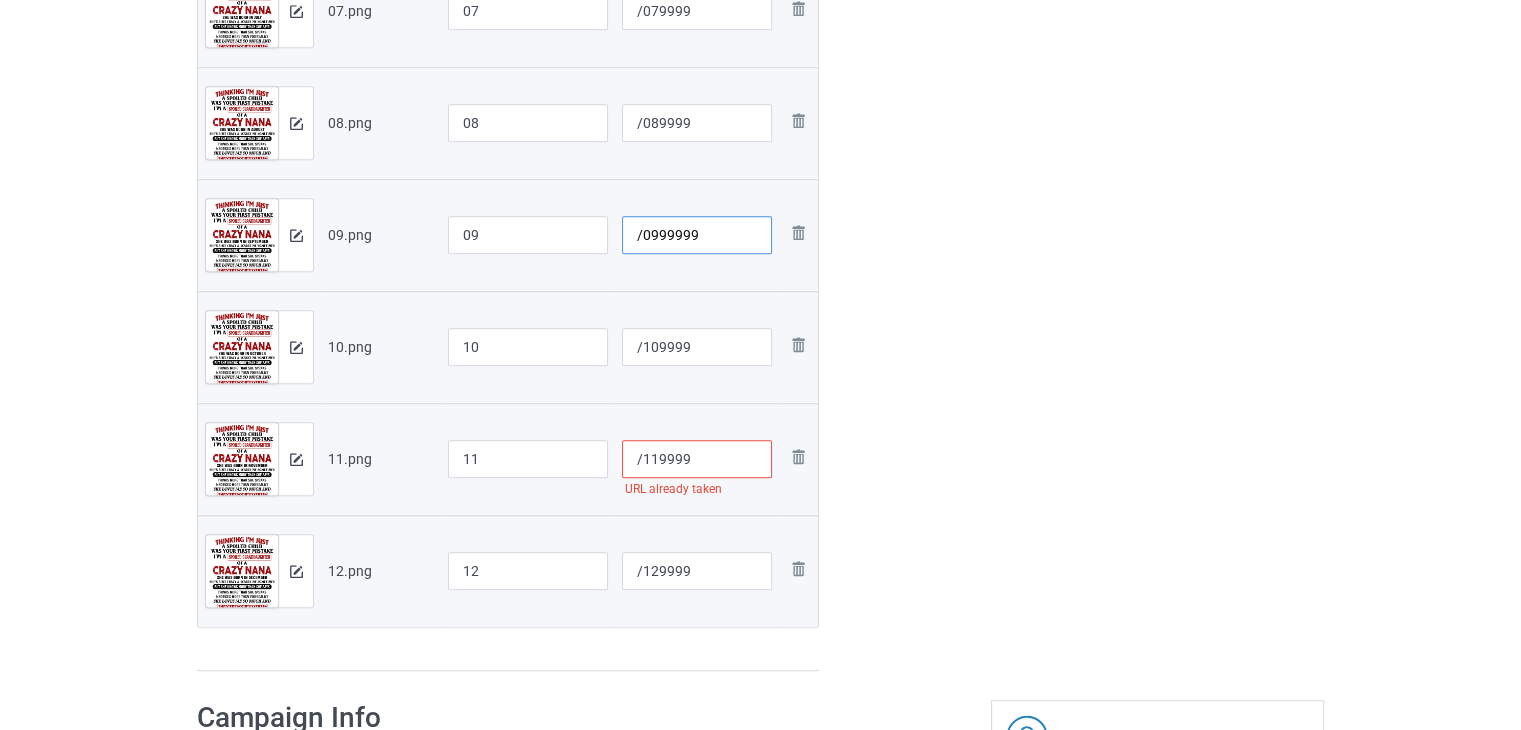 type on "/0999999" 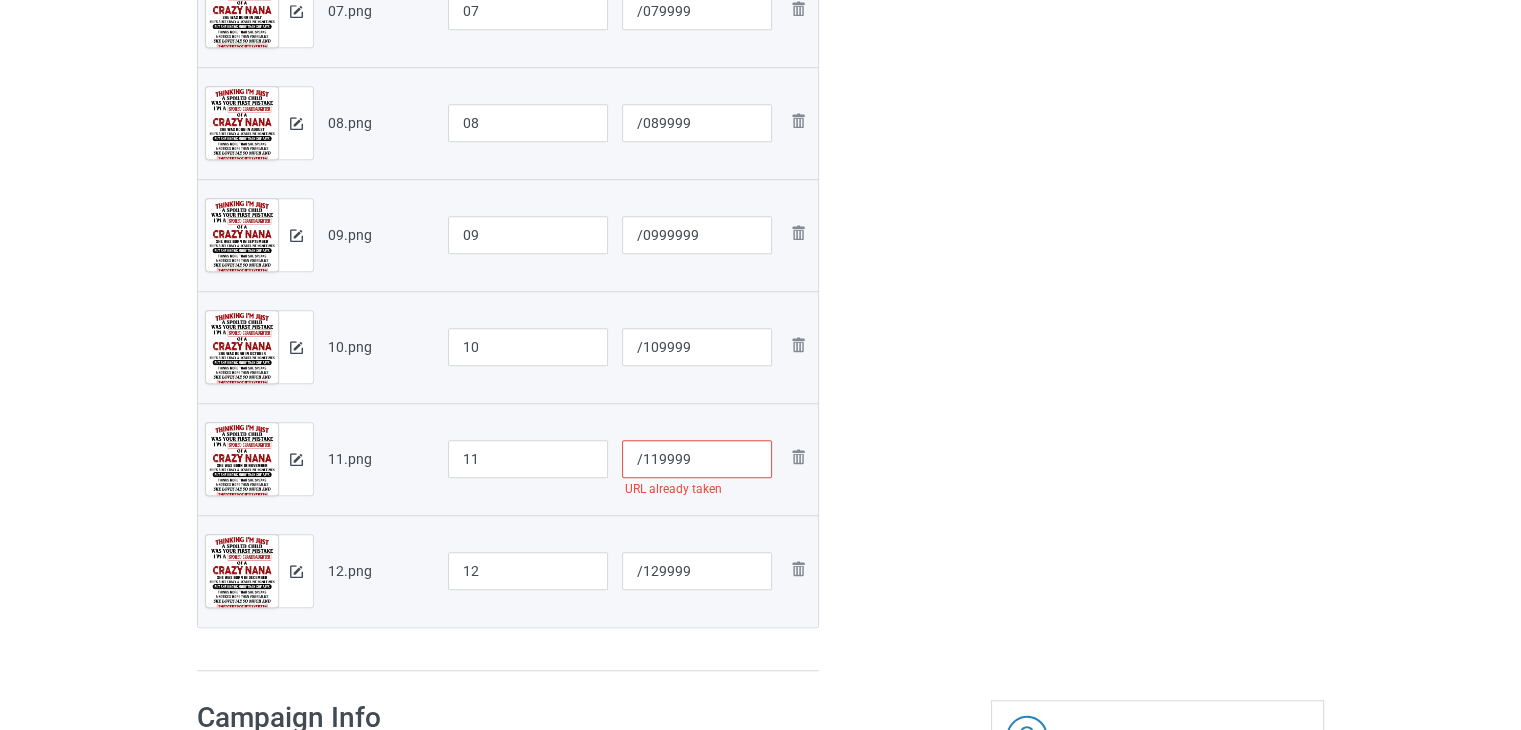 click on "/119999" at bounding box center (697, 459) 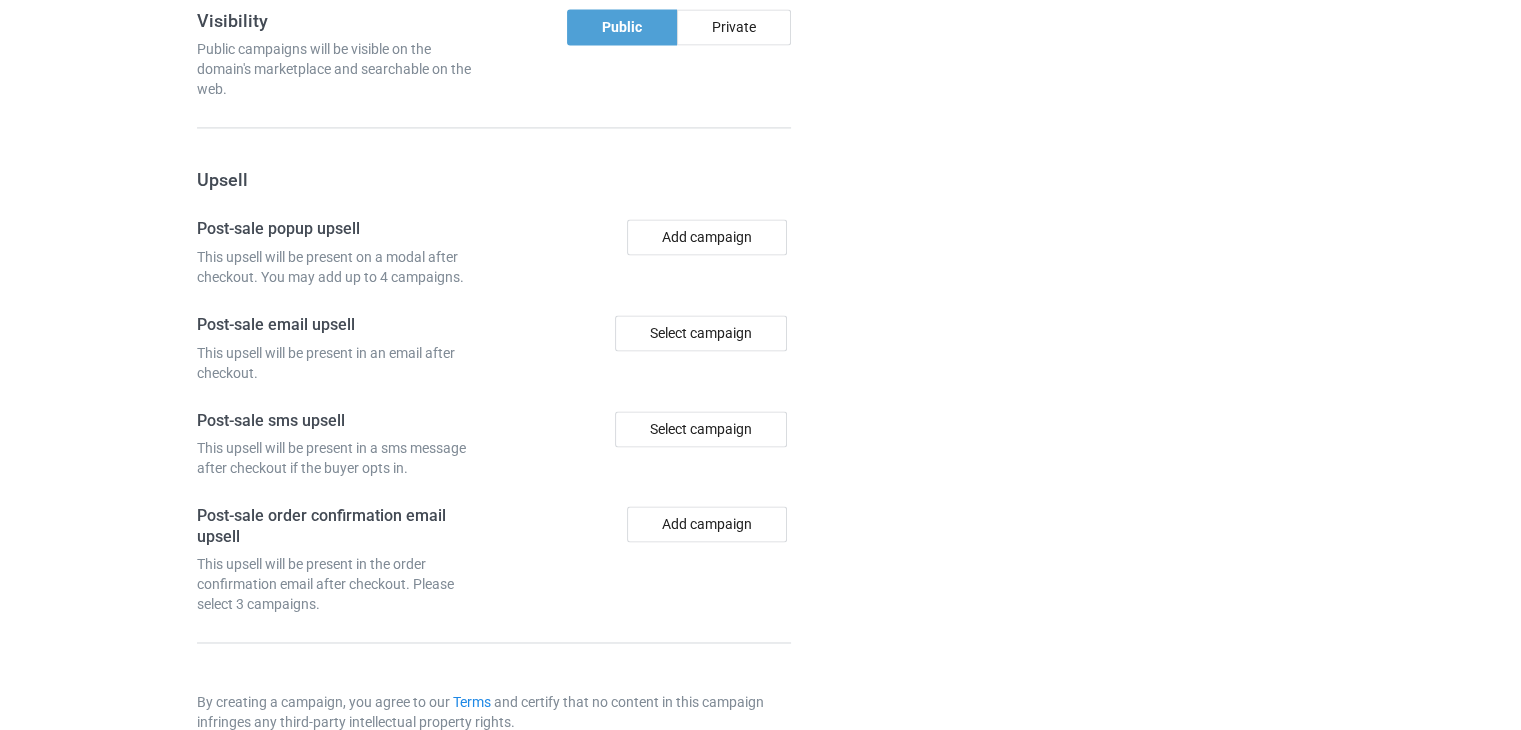 scroll, scrollTop: 3156, scrollLeft: 0, axis: vertical 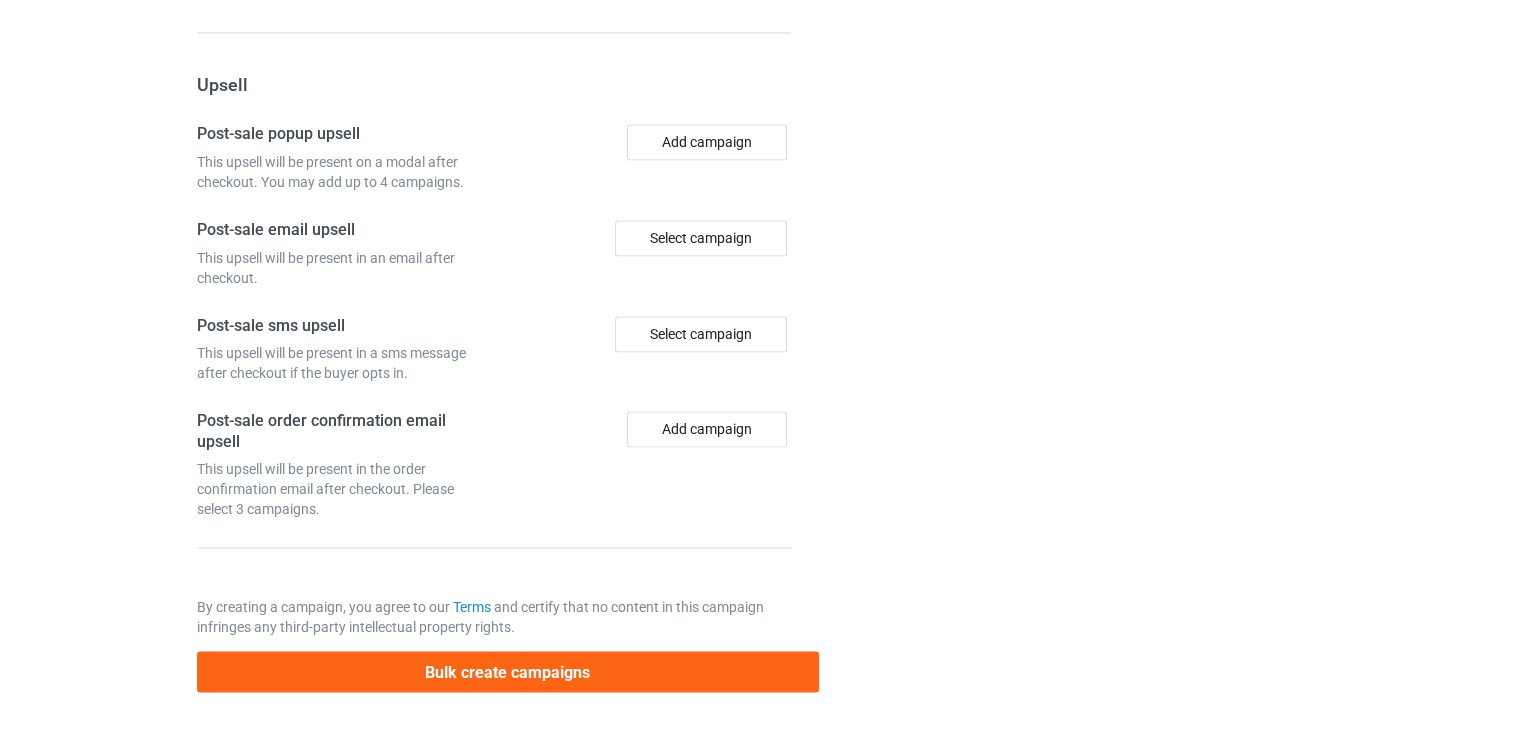 type on "/1199999" 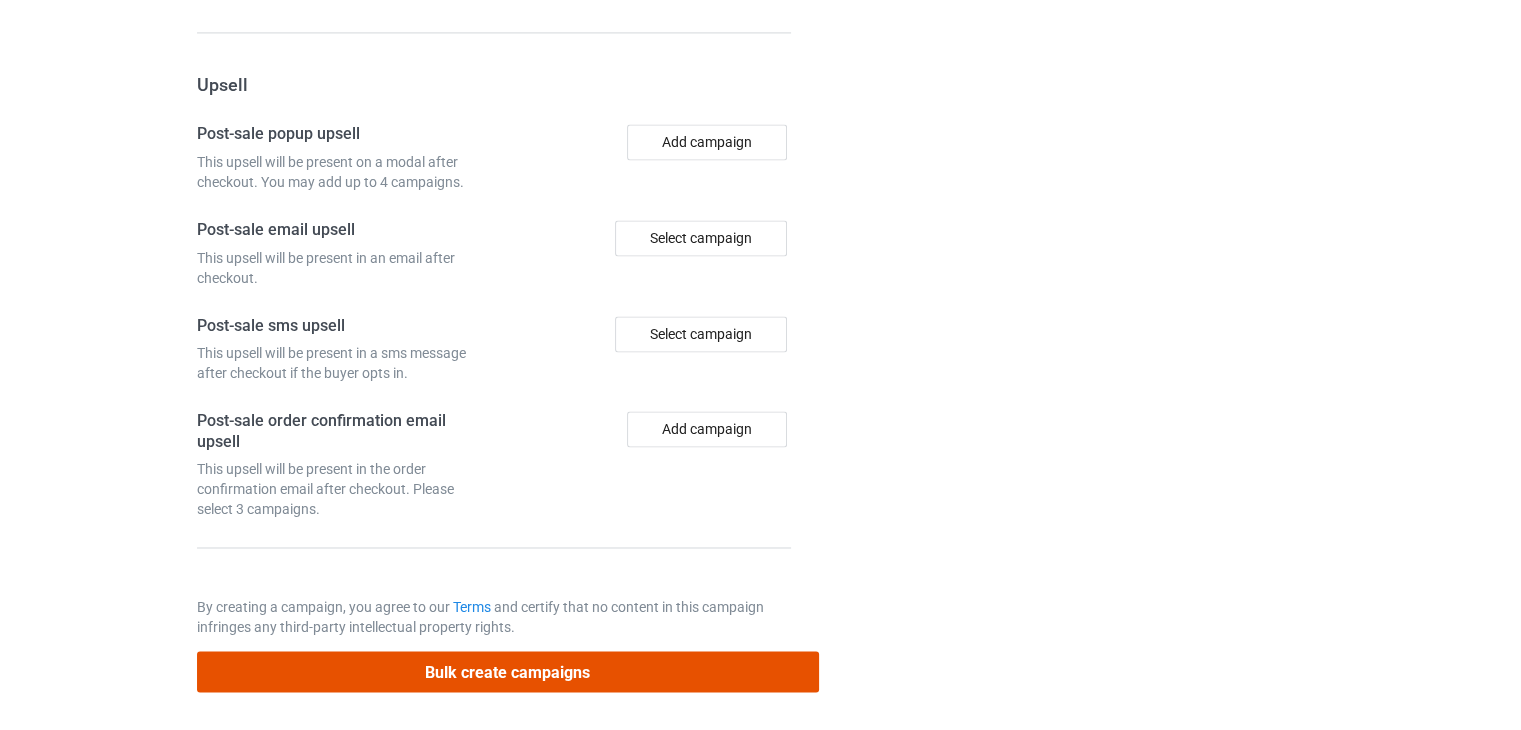 click on "Bulk create campaigns" at bounding box center (508, 671) 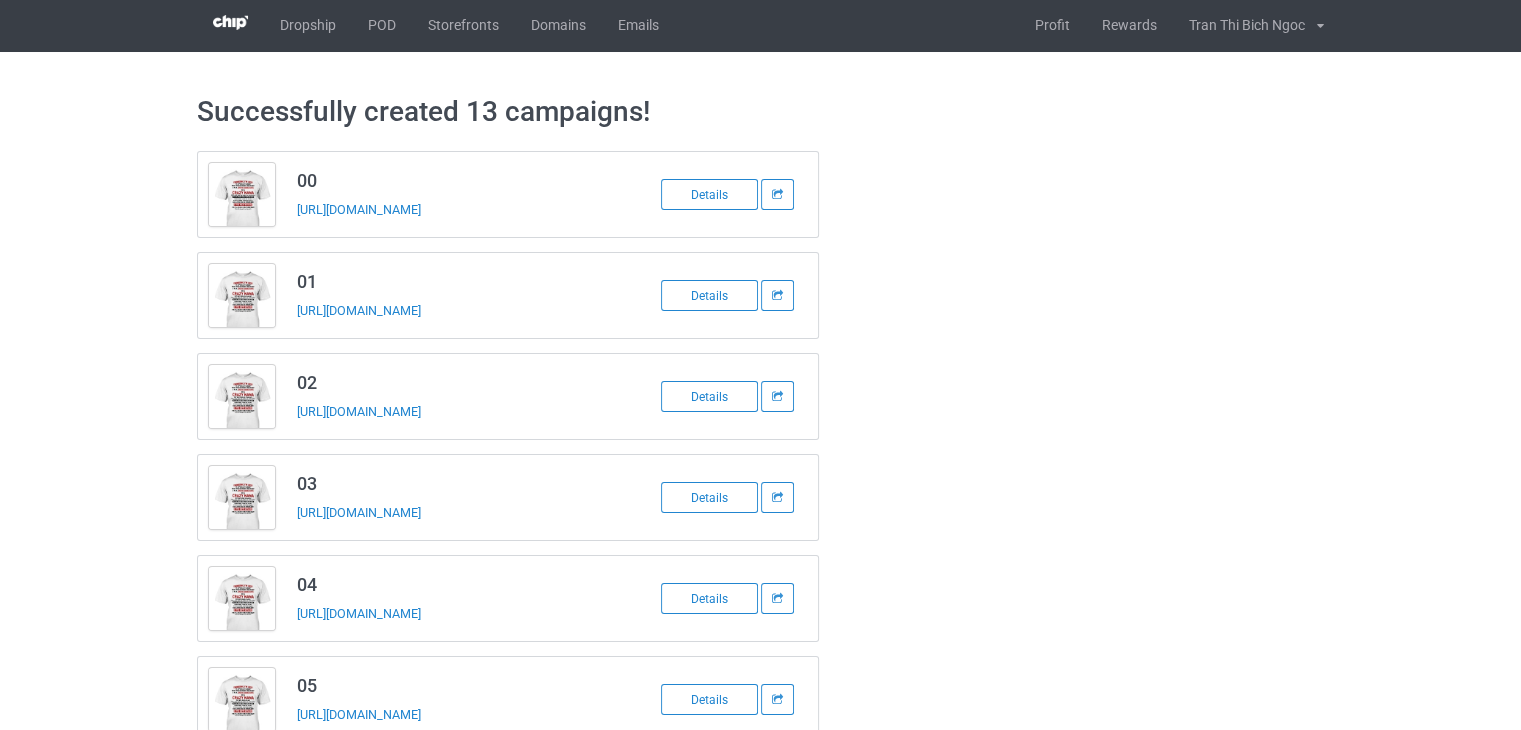 scroll, scrollTop: 0, scrollLeft: 0, axis: both 